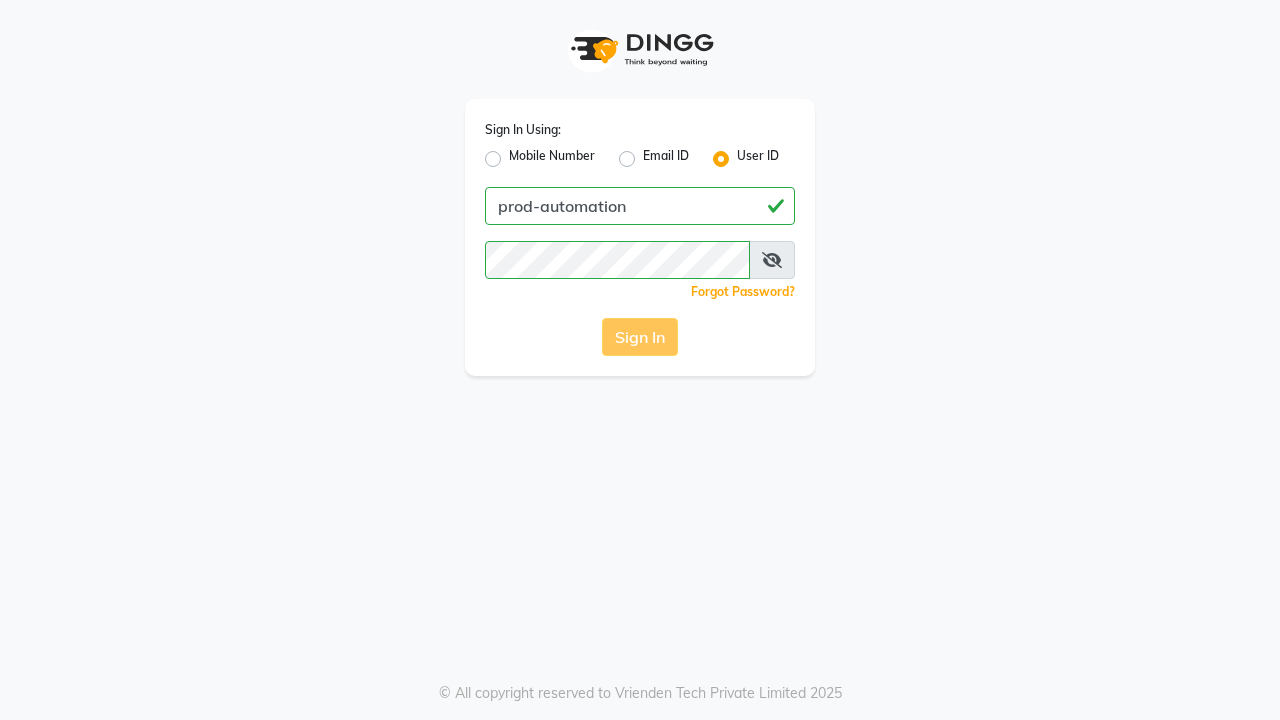 scroll, scrollTop: 0, scrollLeft: 0, axis: both 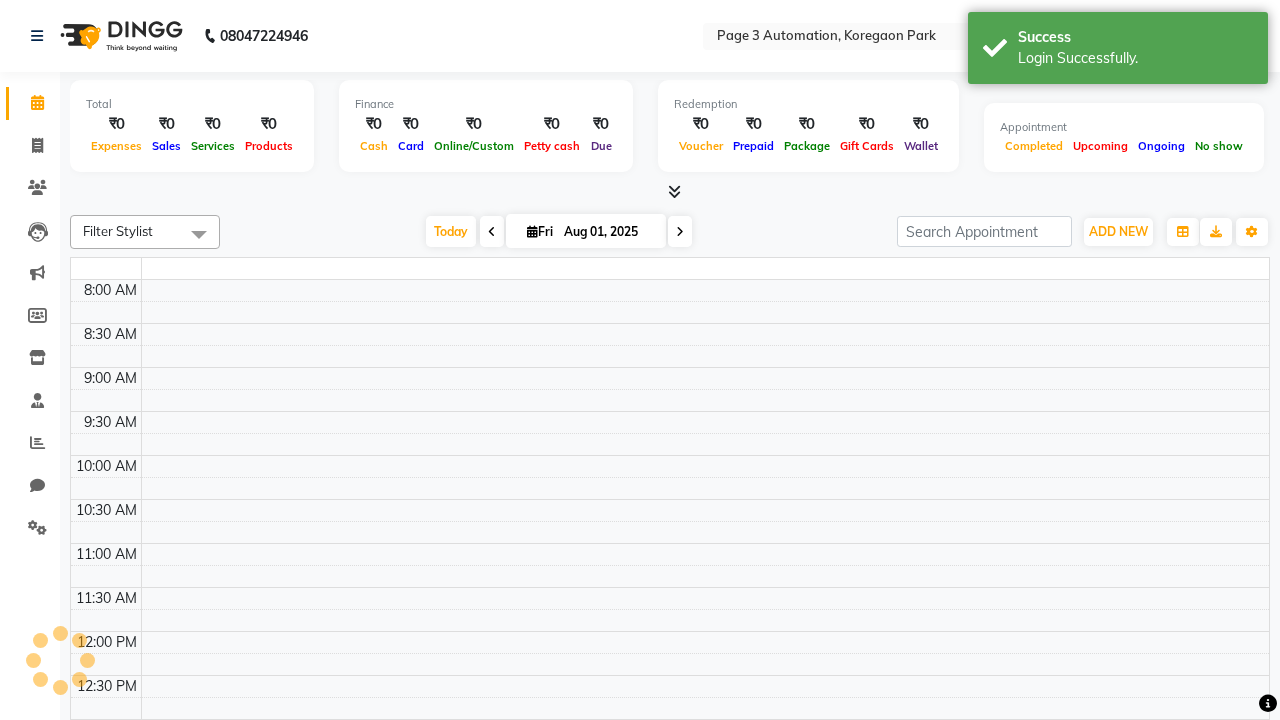 select on "en" 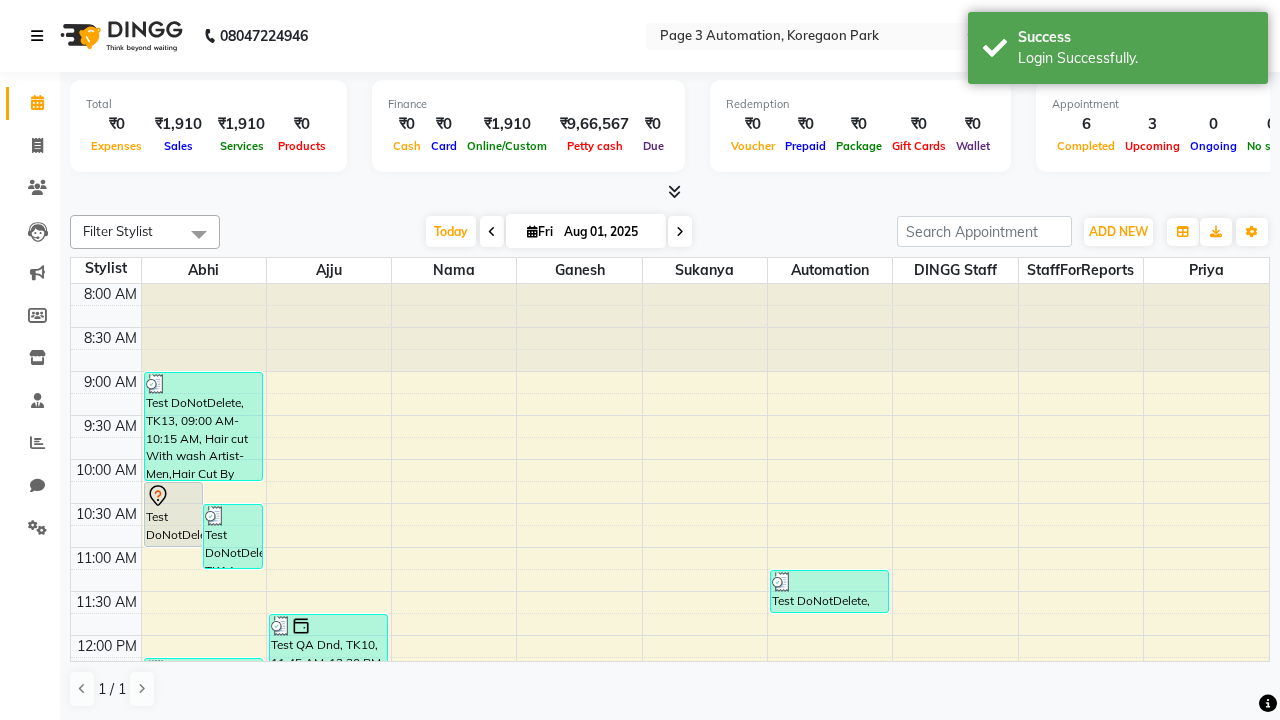 click at bounding box center (37, 36) 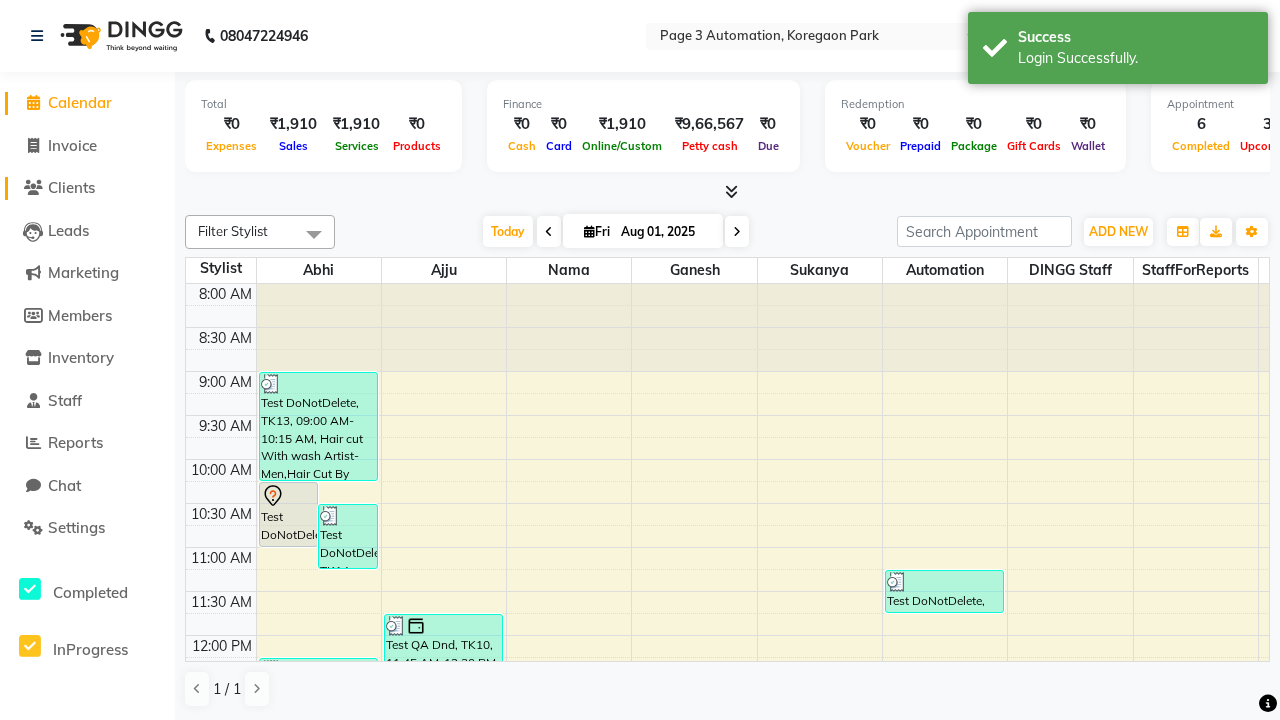 click on "Clients" 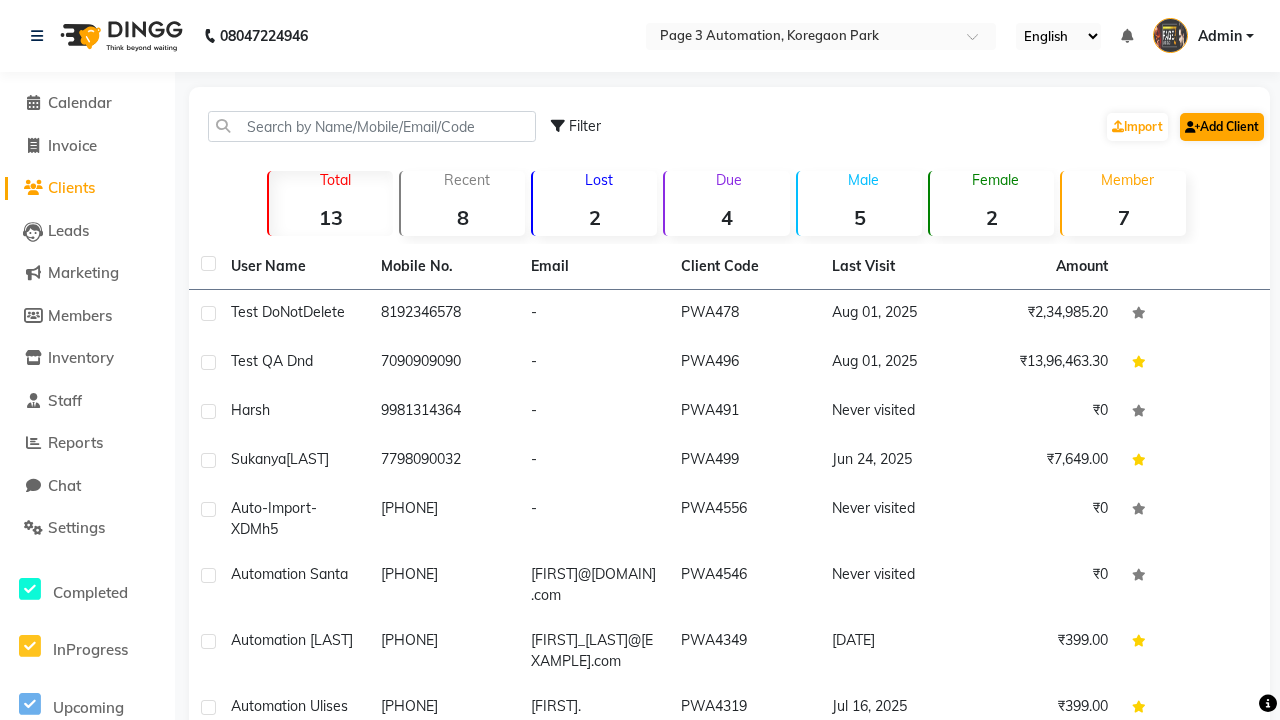 click on "Add Client" 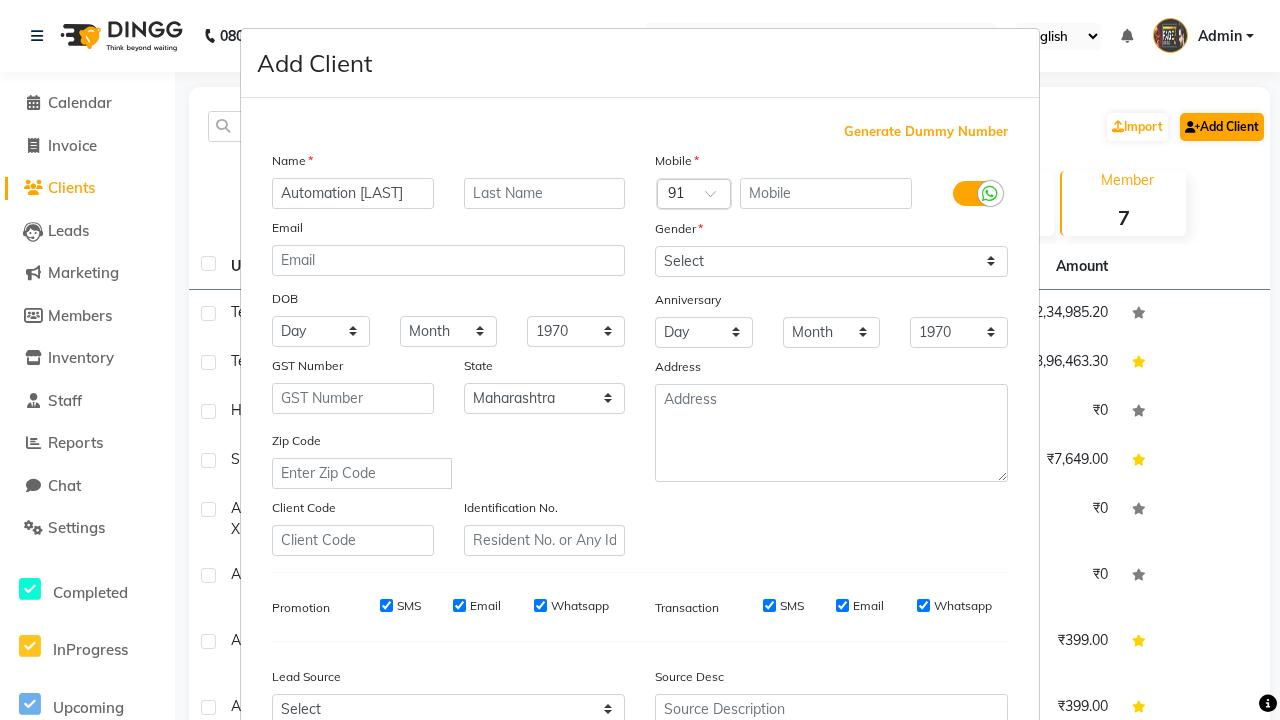 type on "[FIRST] [LAST]" 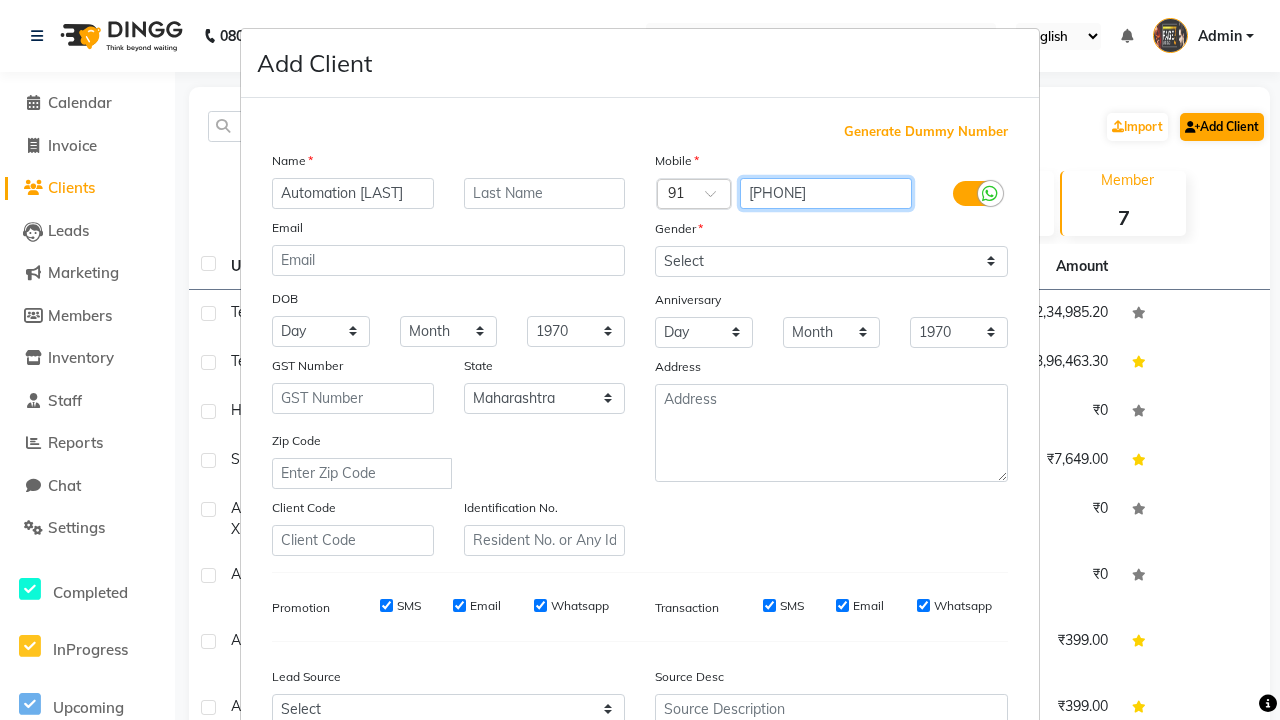 type on "[PHONE]" 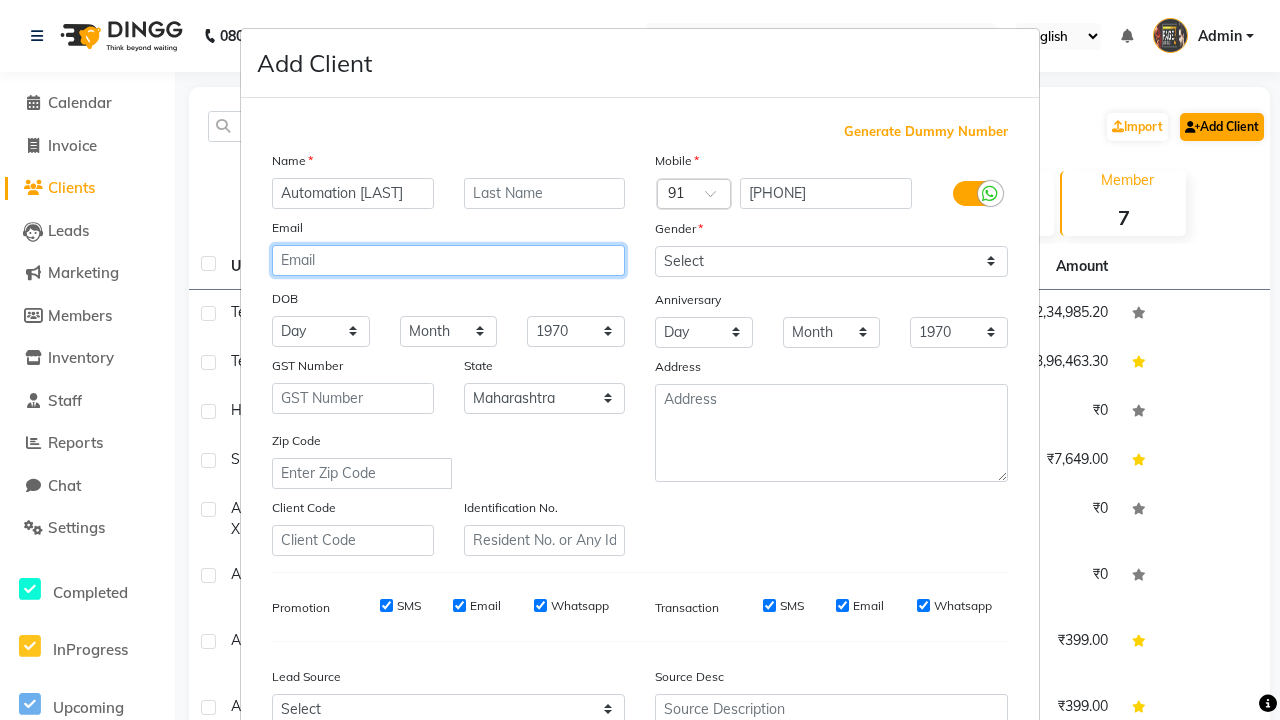type on "[EMAIL]" 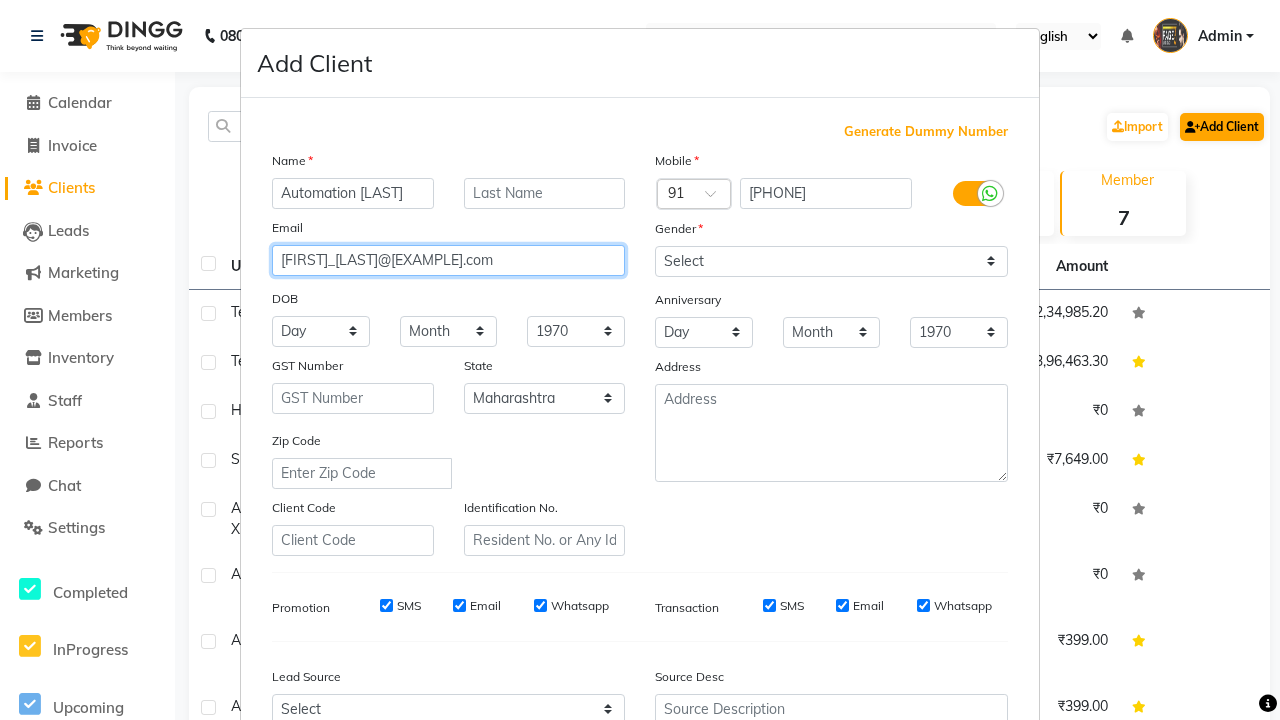 select on "male" 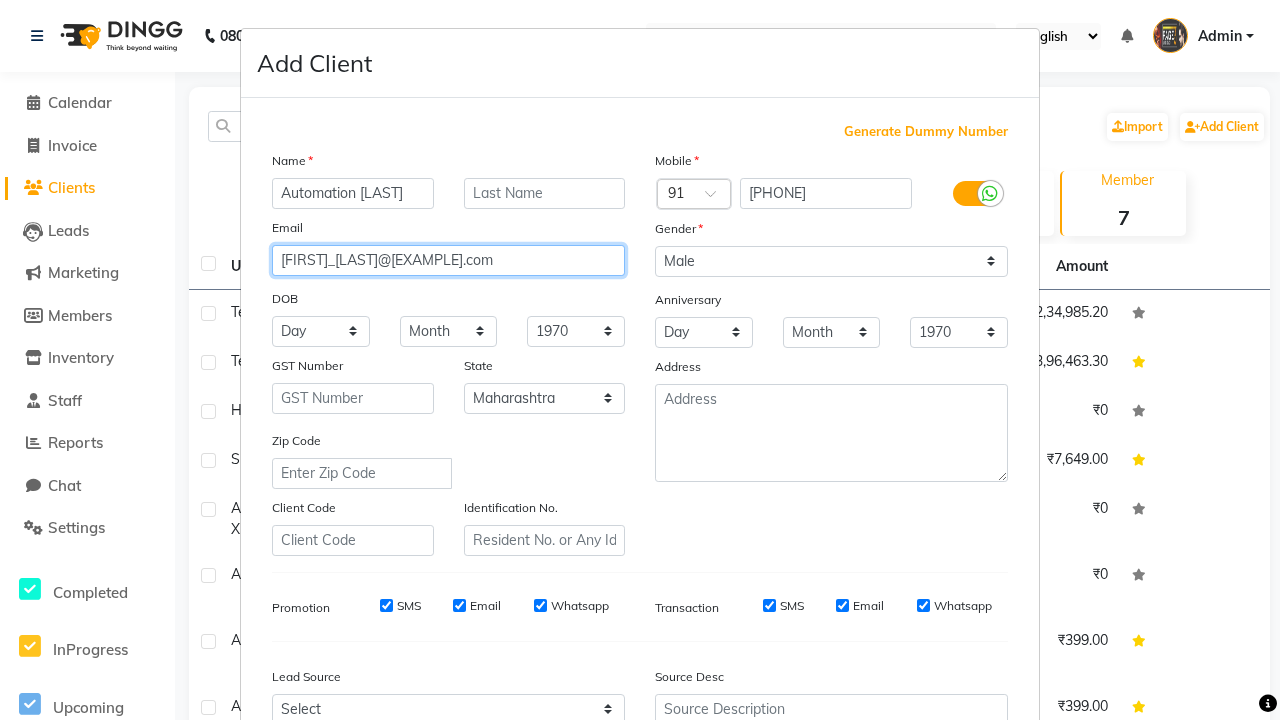 type on "[EMAIL]" 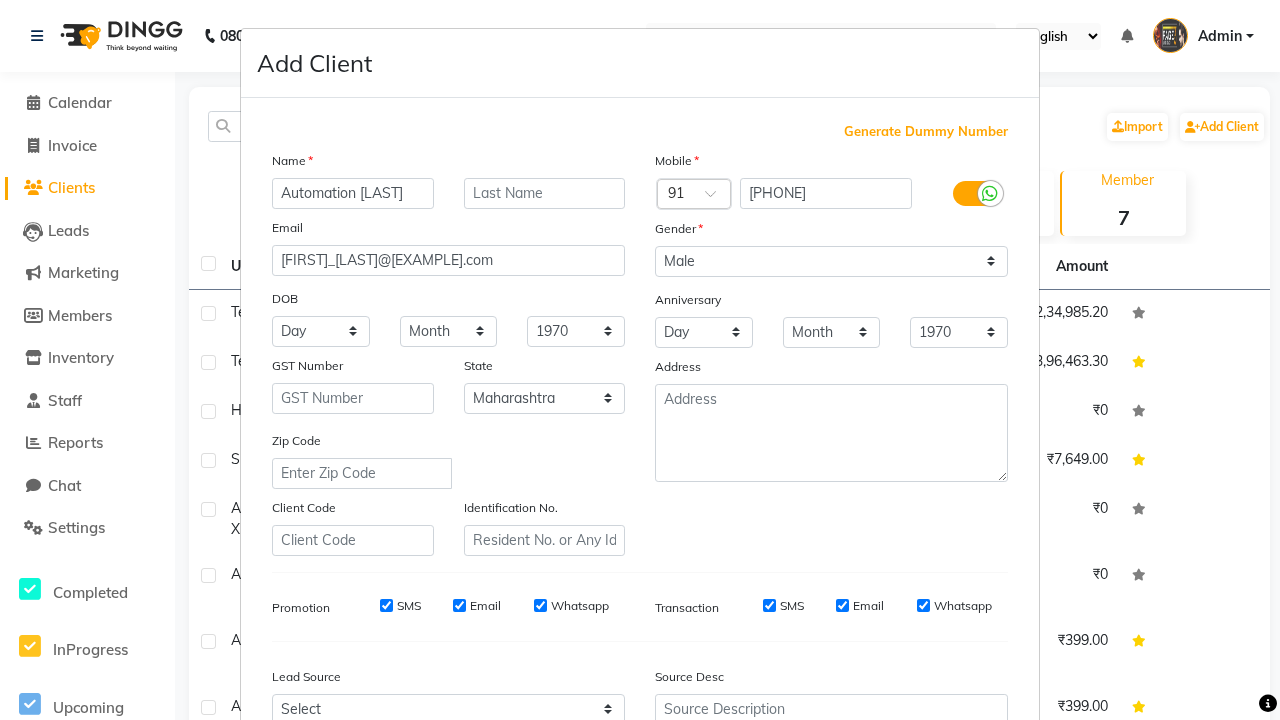 click on "Add" at bounding box center [906, 855] 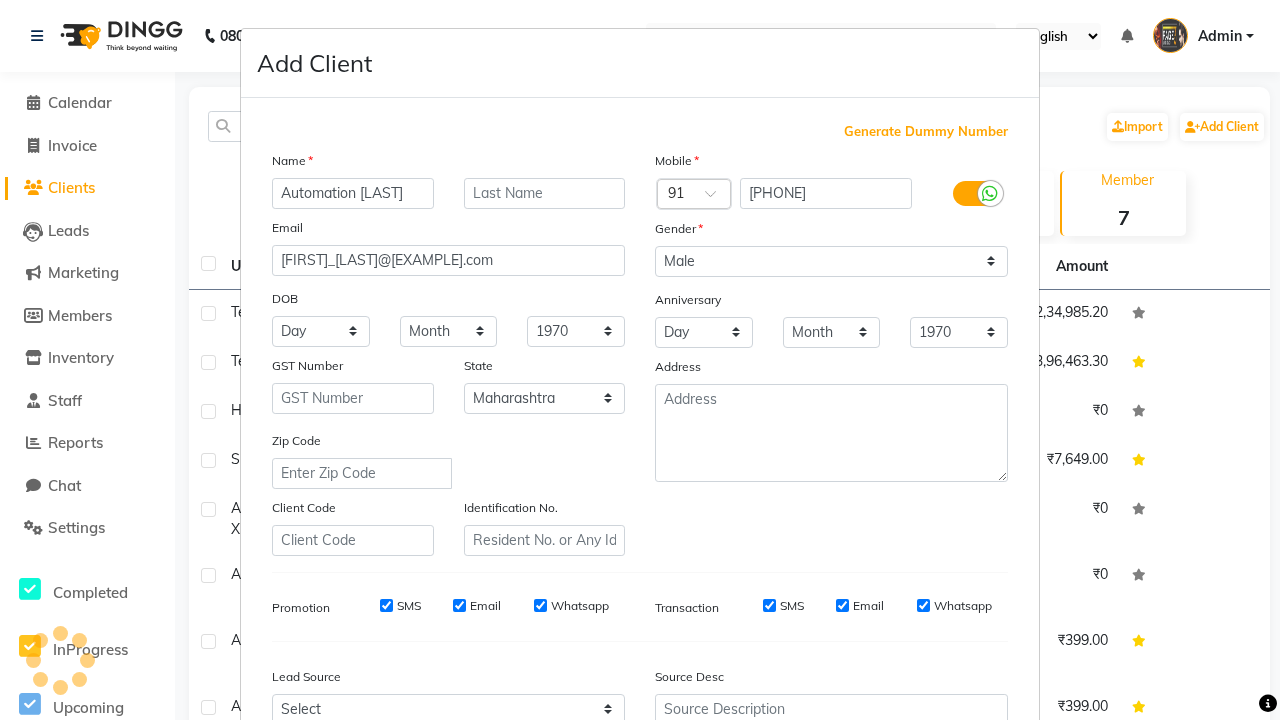 scroll, scrollTop: 203, scrollLeft: 0, axis: vertical 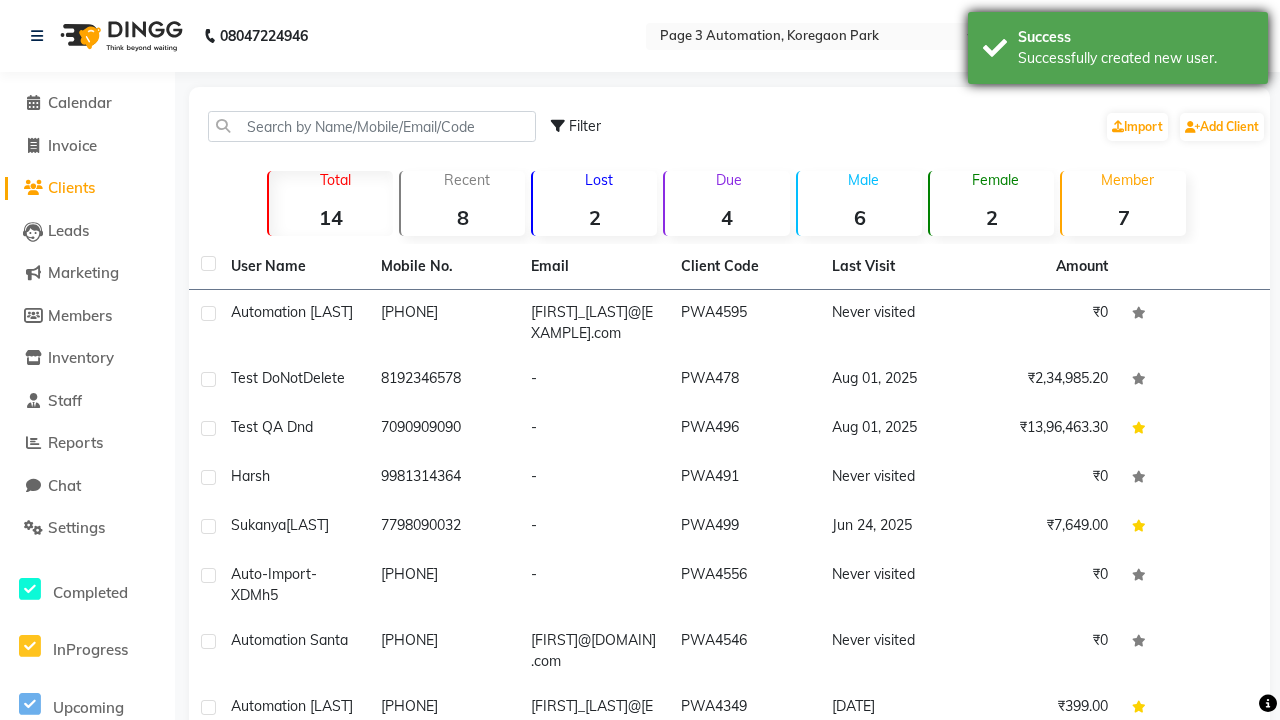 click on "Successfully created new user." at bounding box center [1135, 58] 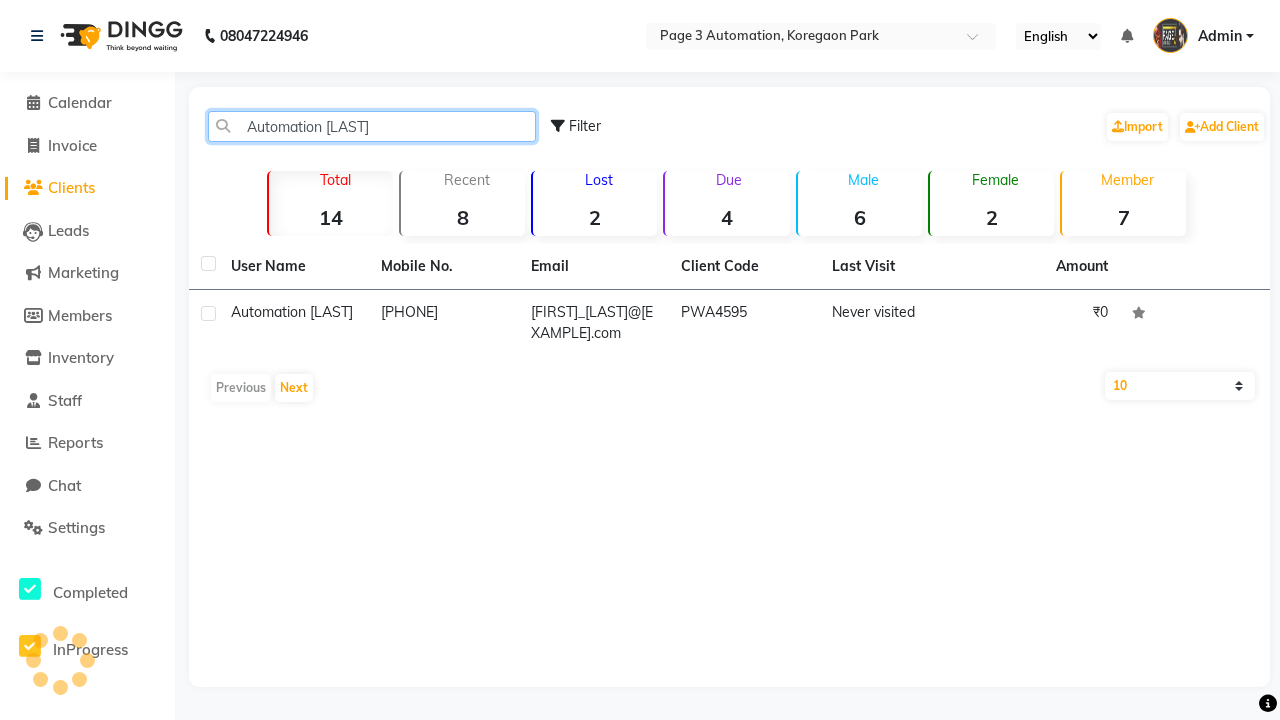 type on "[FIRST] [LAST]" 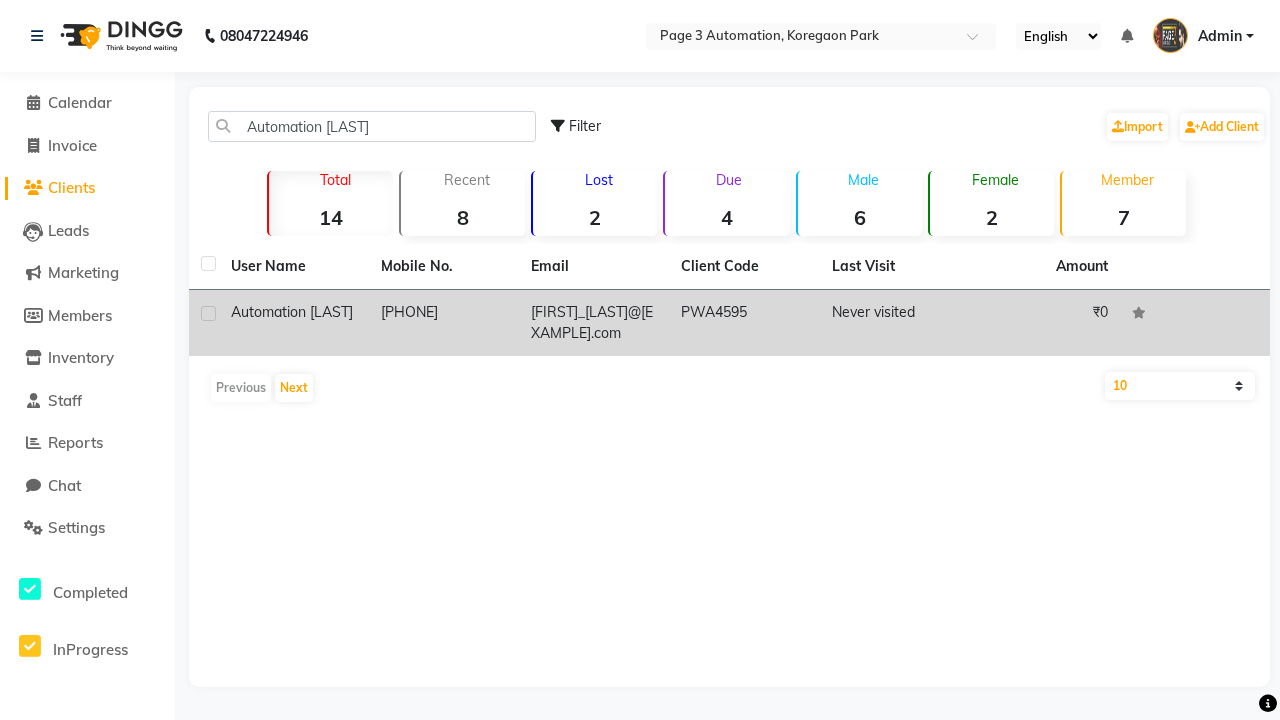 click on "[LICENSE]" 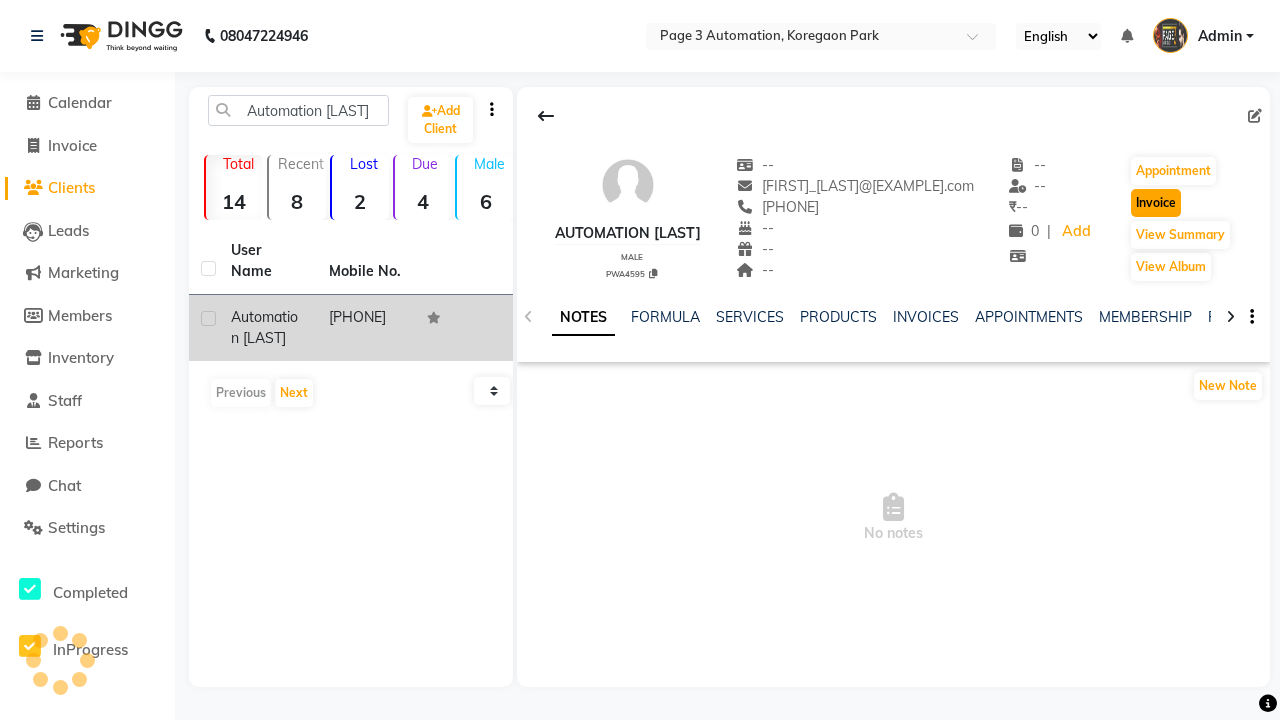 click on "Invoice" 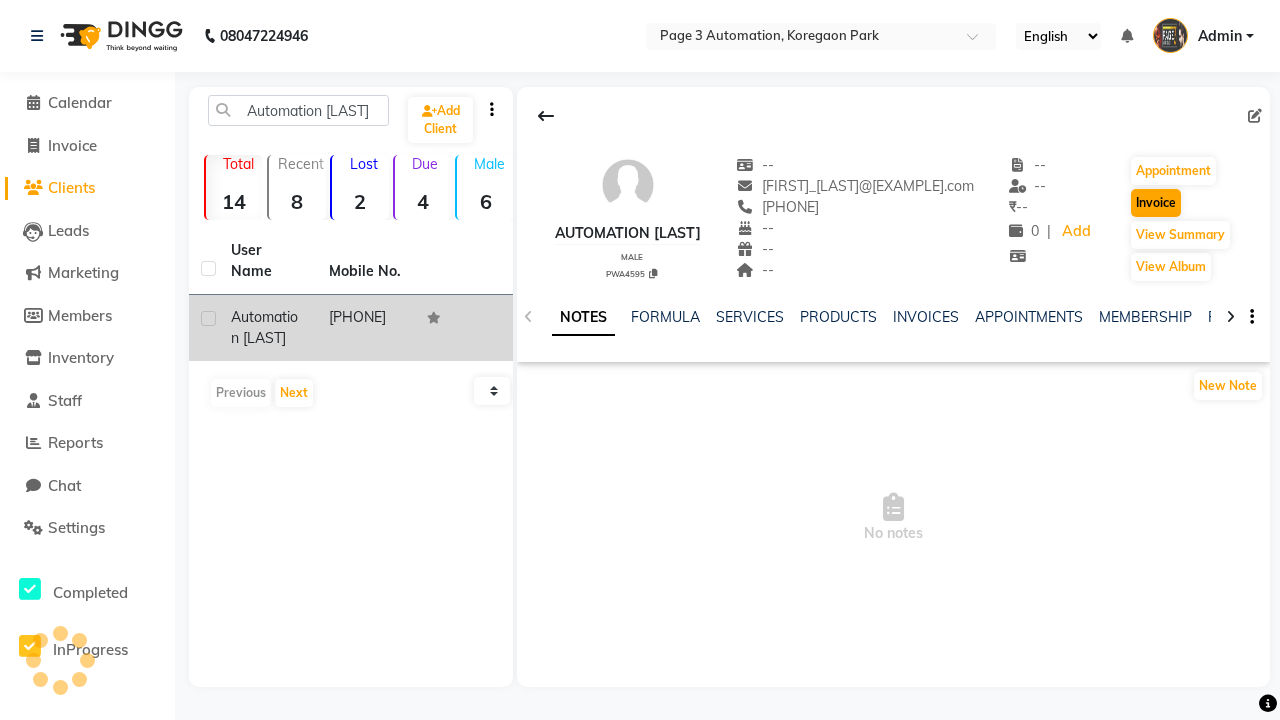 select on "2774" 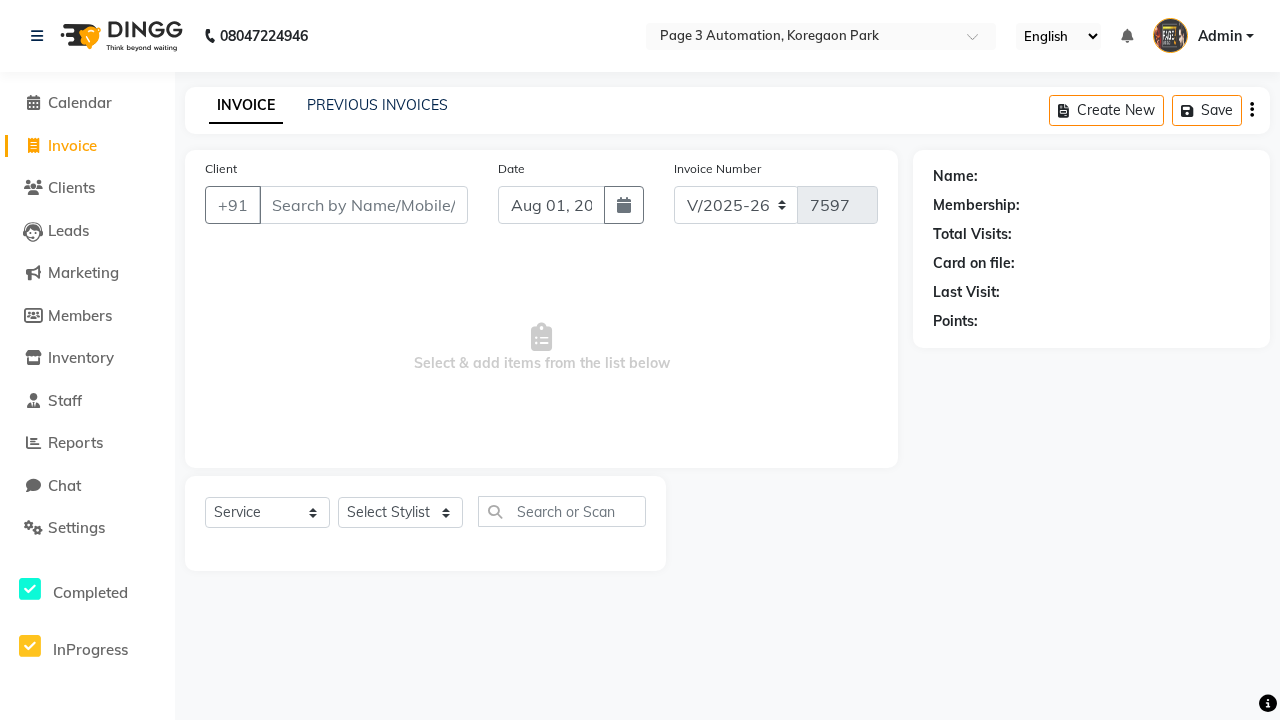 type on "[PHONE]" 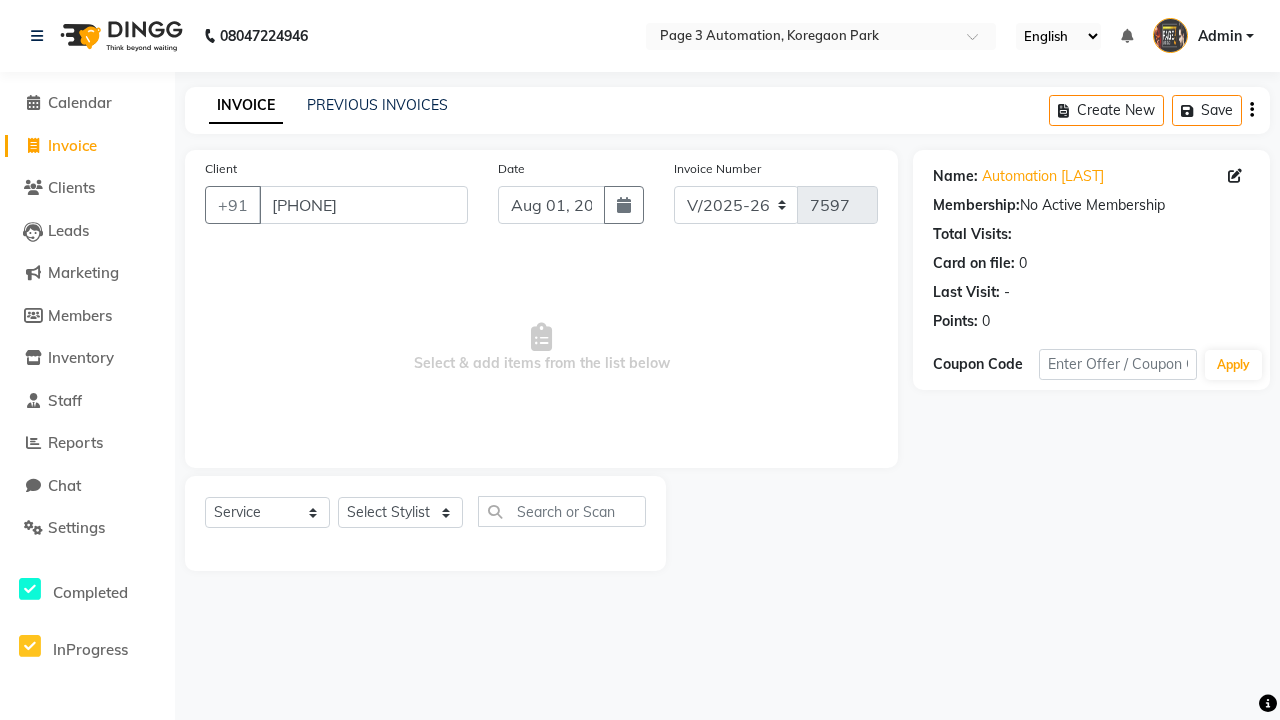 select on "71572" 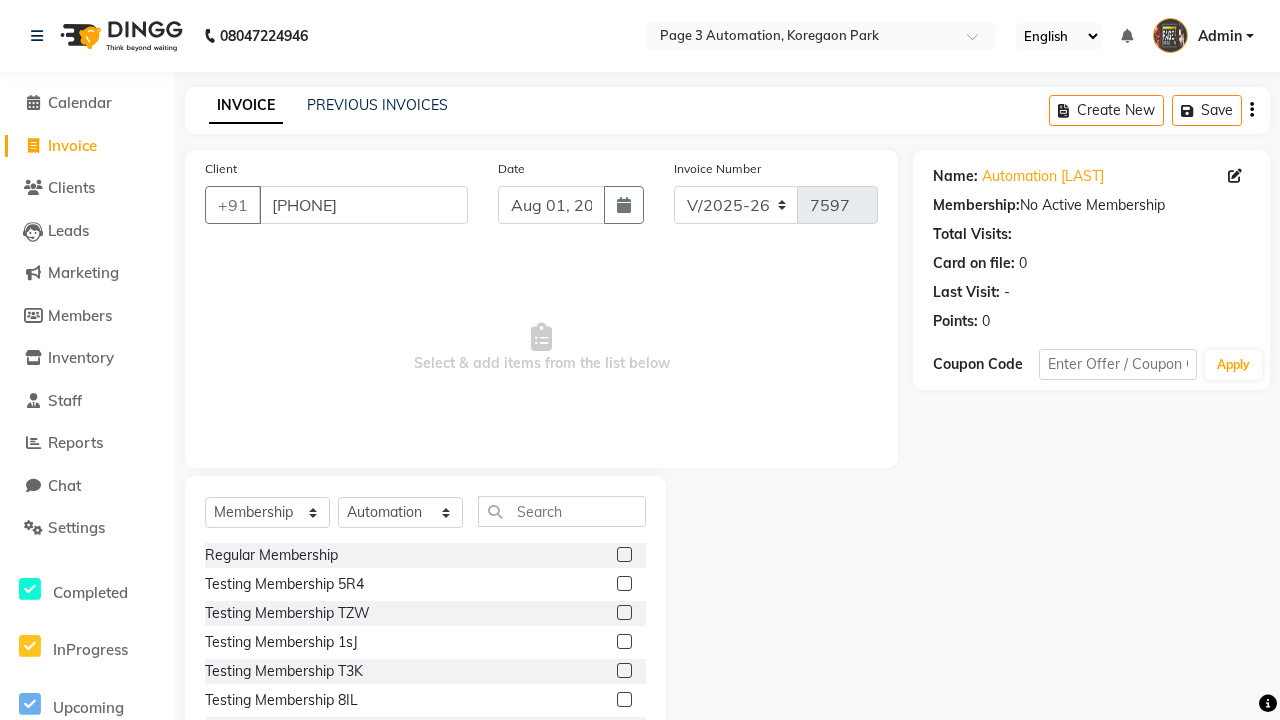 click 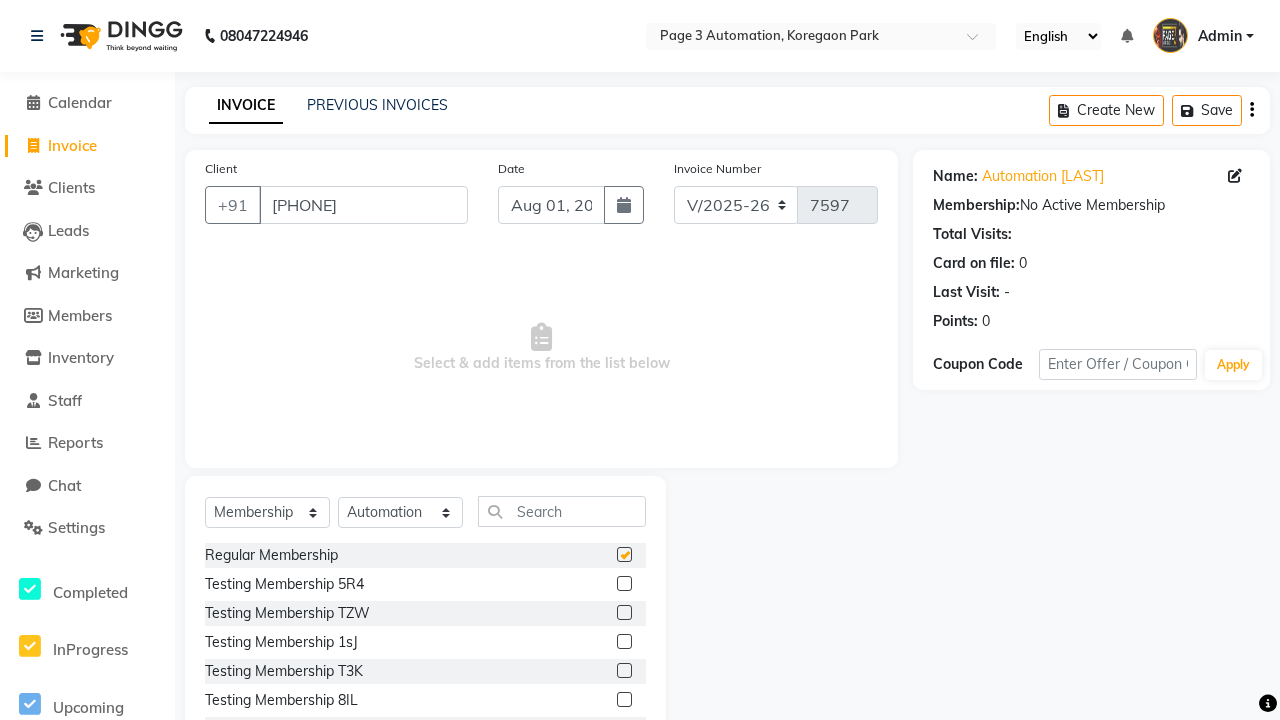 select on "select" 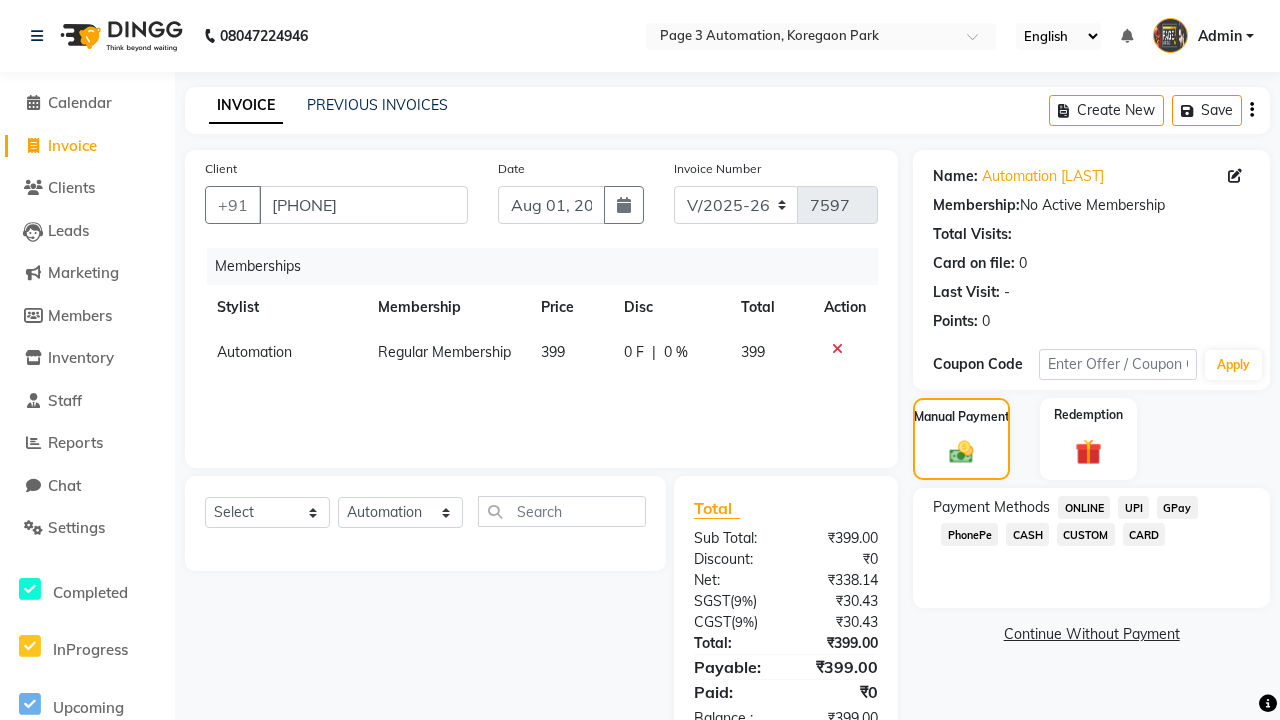 click on "ONLINE" 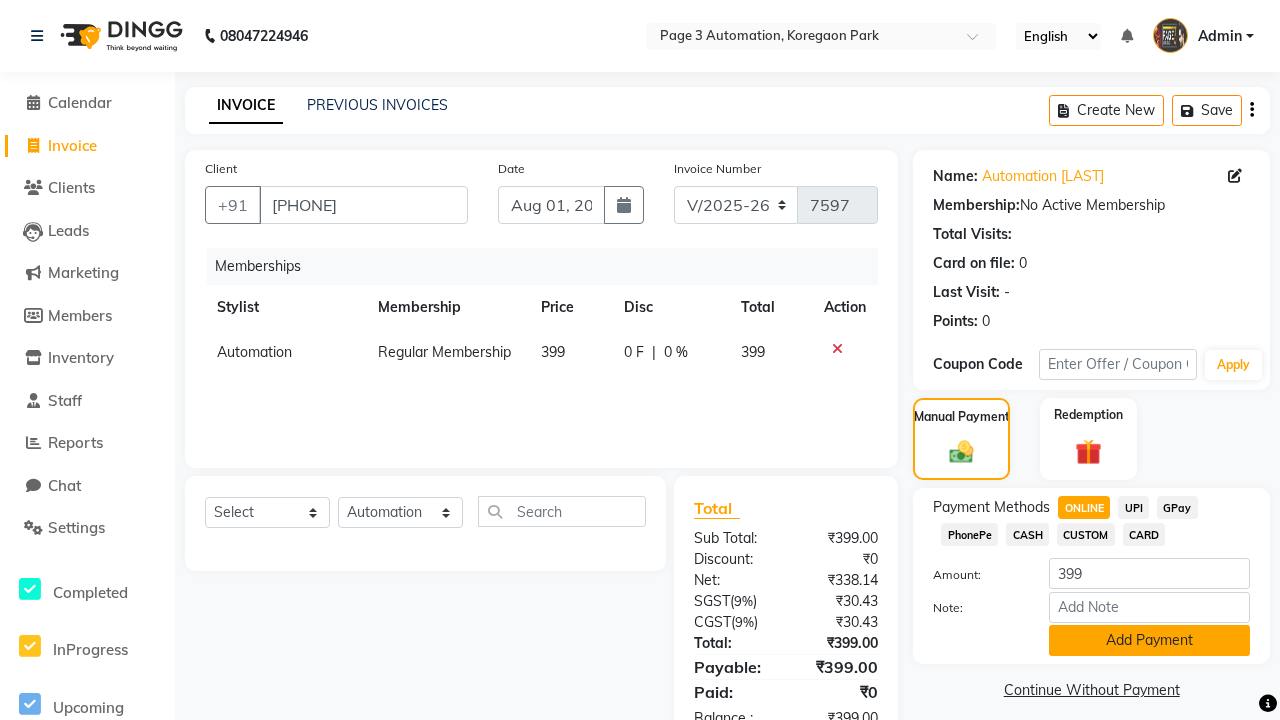 click on "Add Payment" 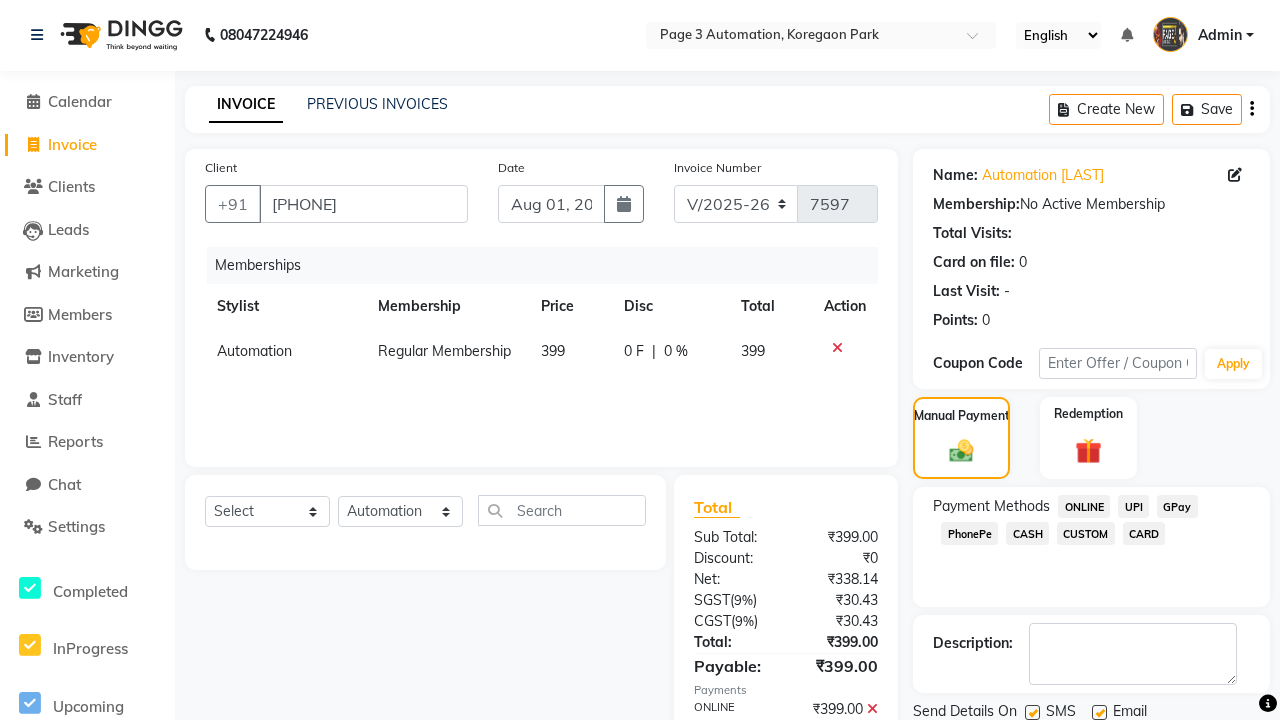 click 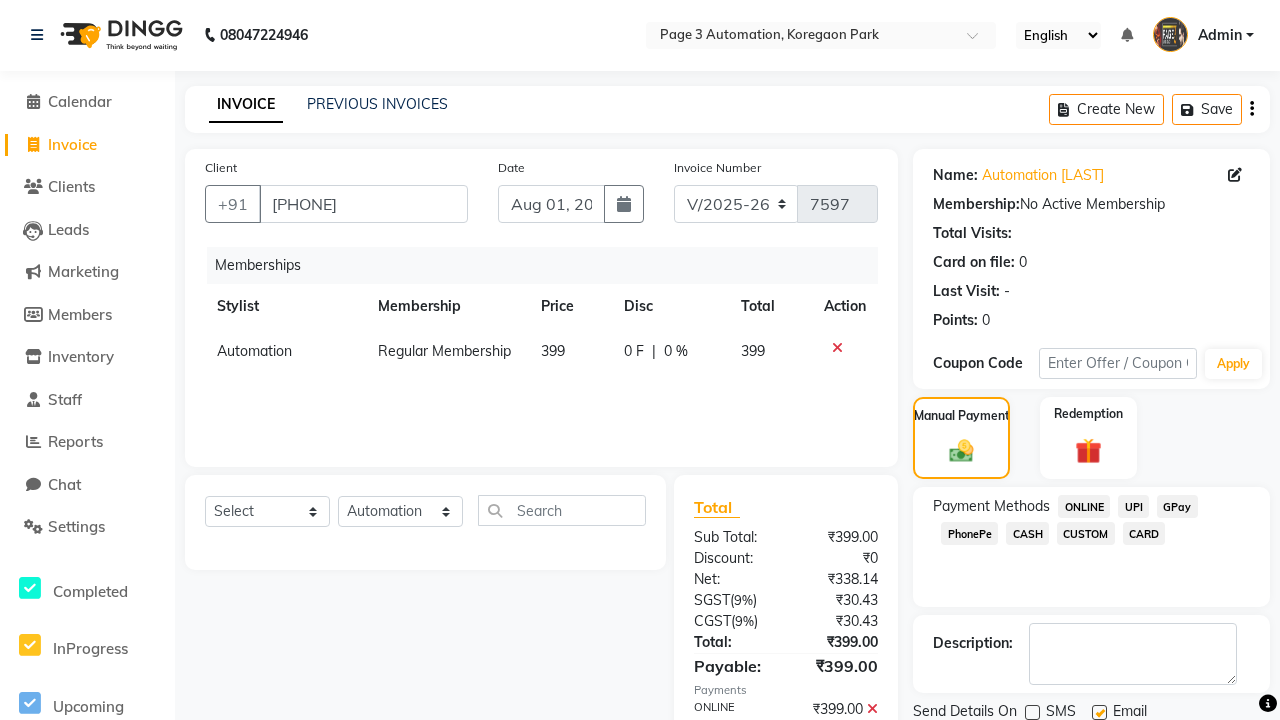 click 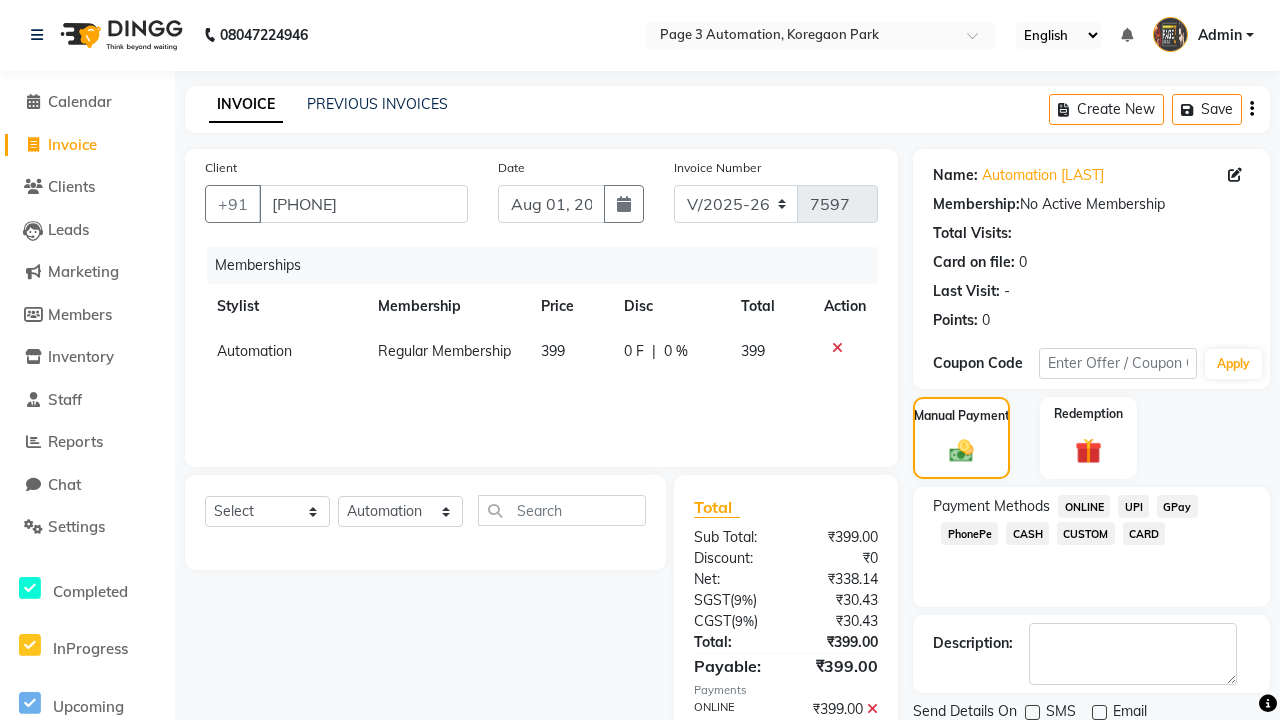 click on "Checkout" 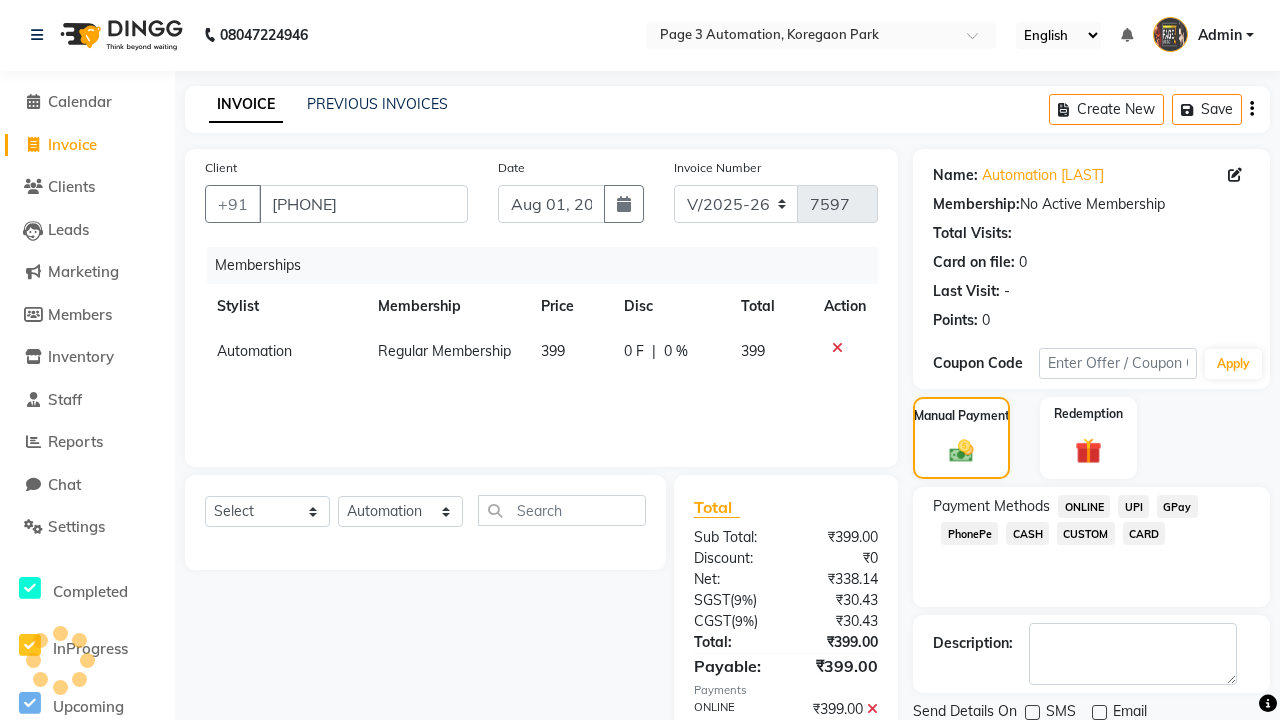 scroll, scrollTop: 101, scrollLeft: 0, axis: vertical 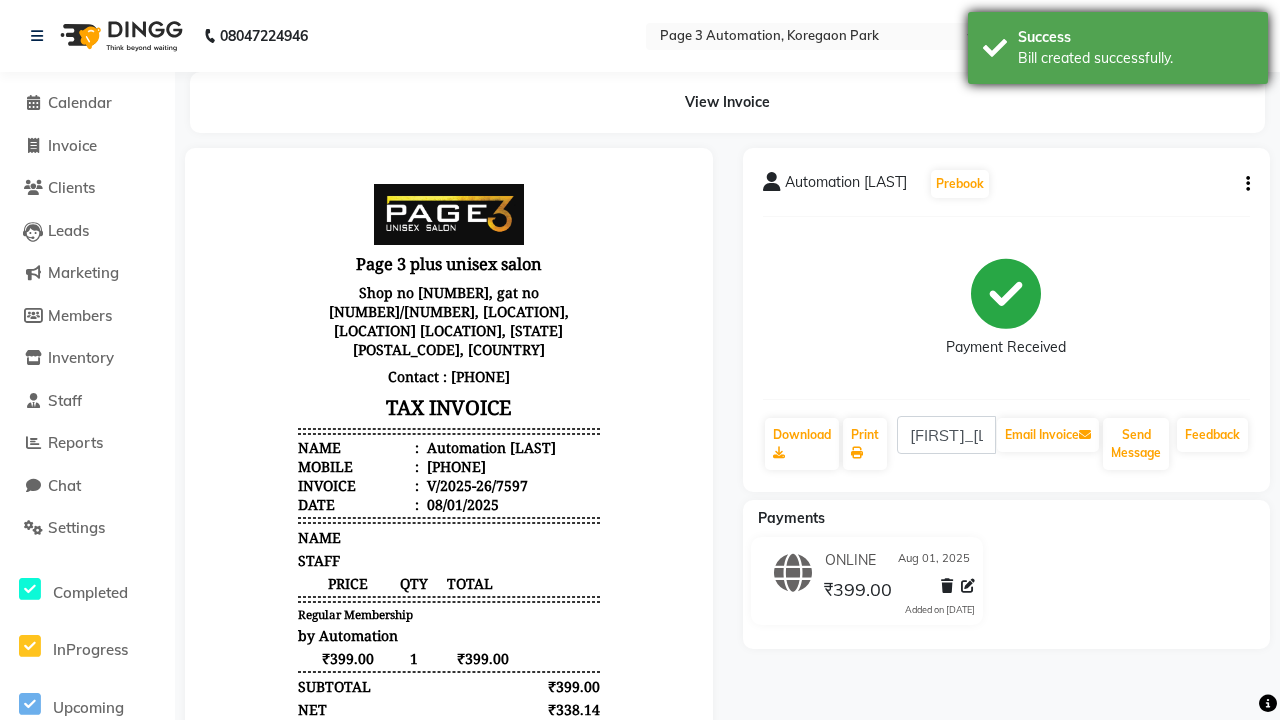 click on "Bill created successfully." at bounding box center (1135, 58) 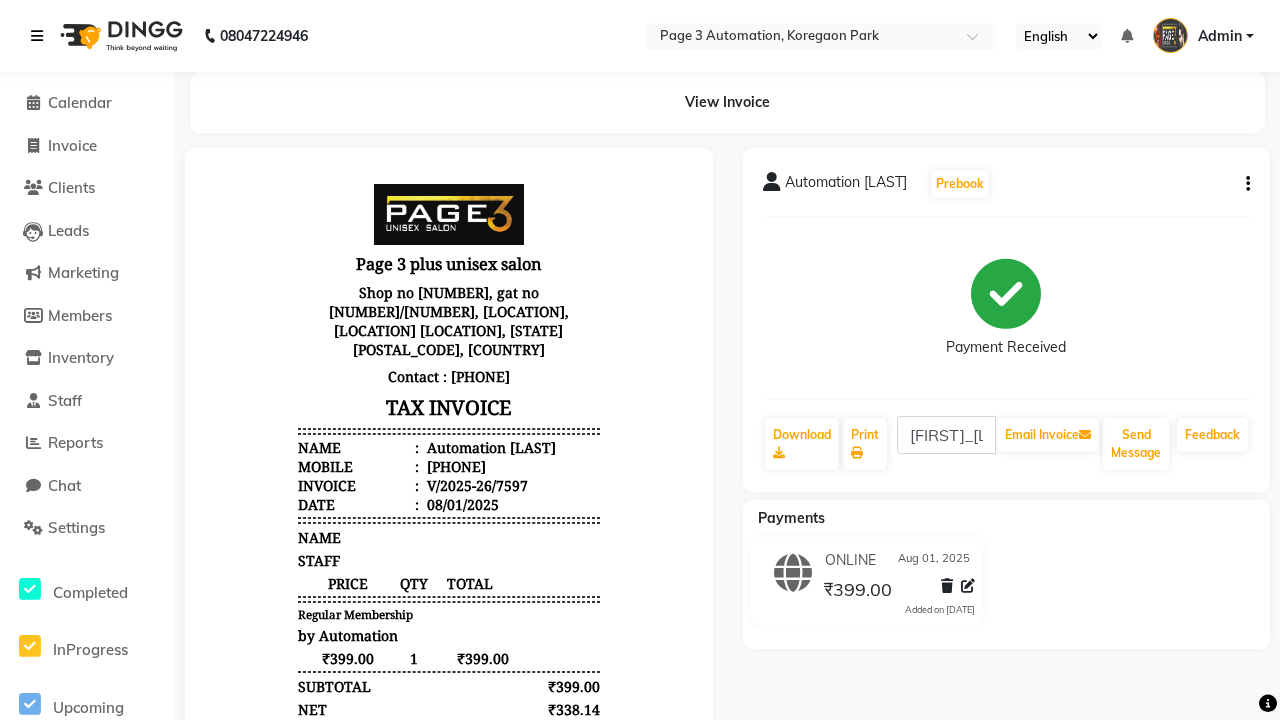 click at bounding box center (37, 36) 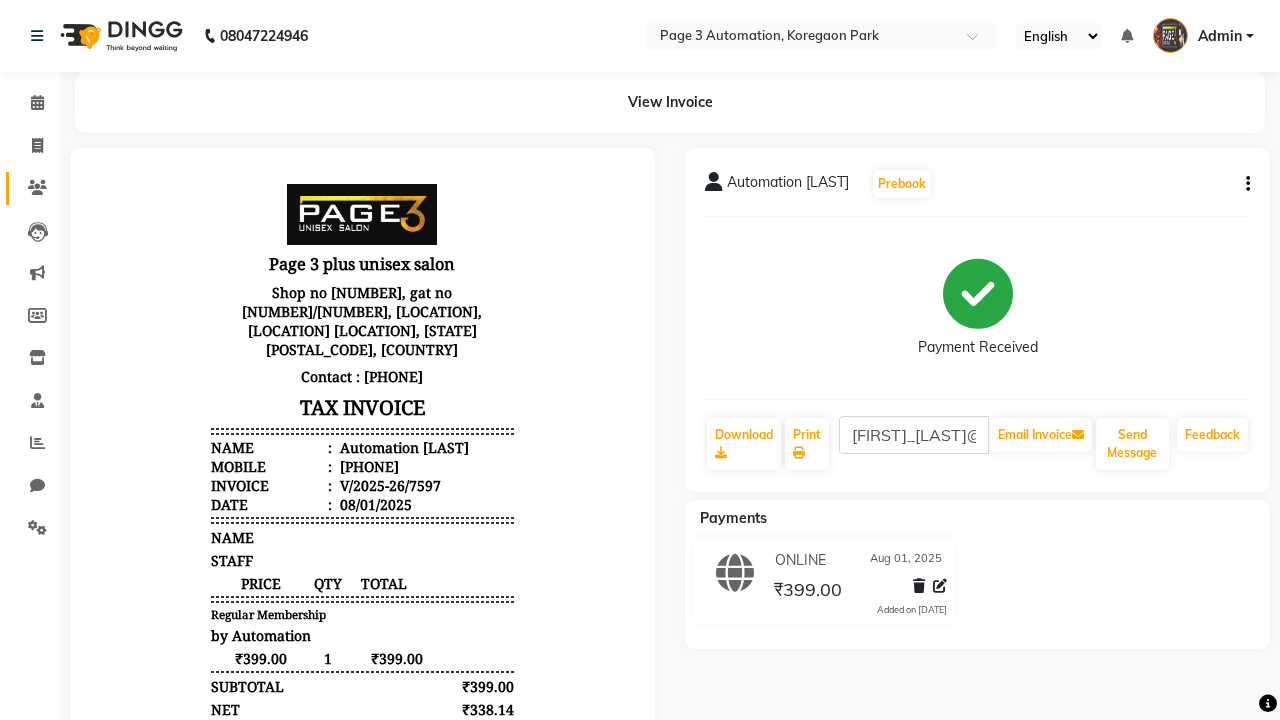 click 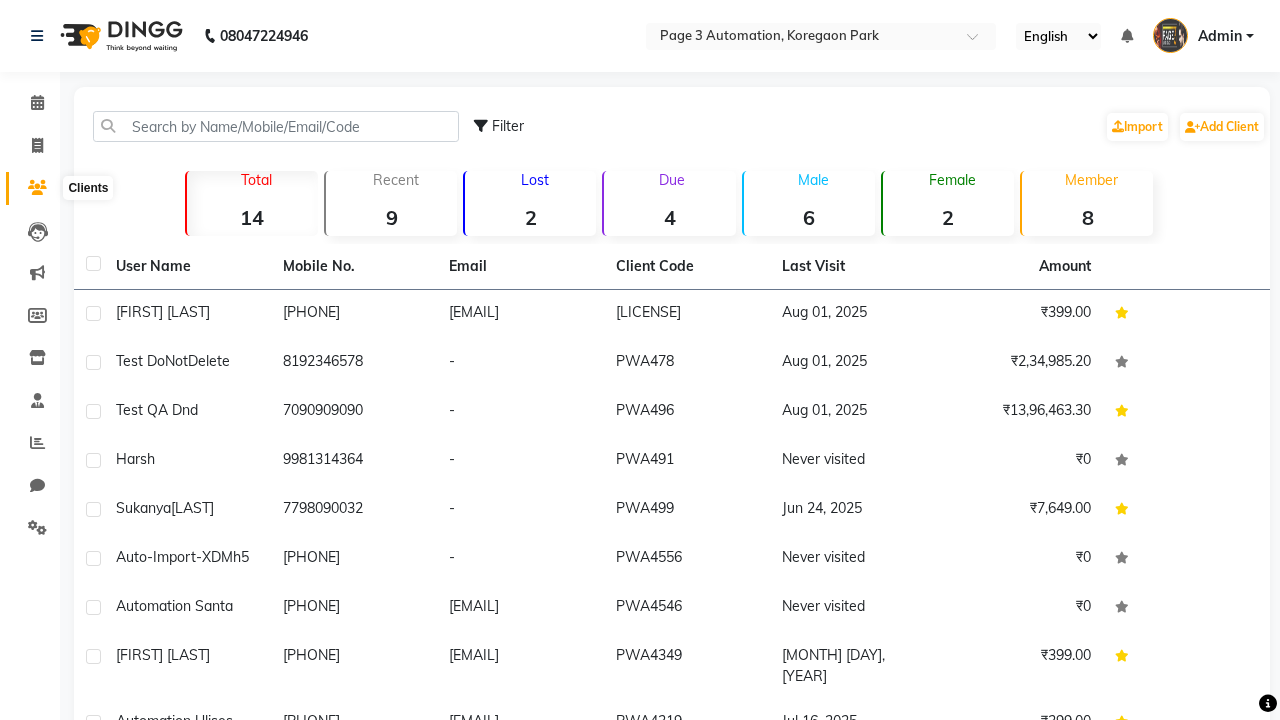 scroll, scrollTop: 0, scrollLeft: 0, axis: both 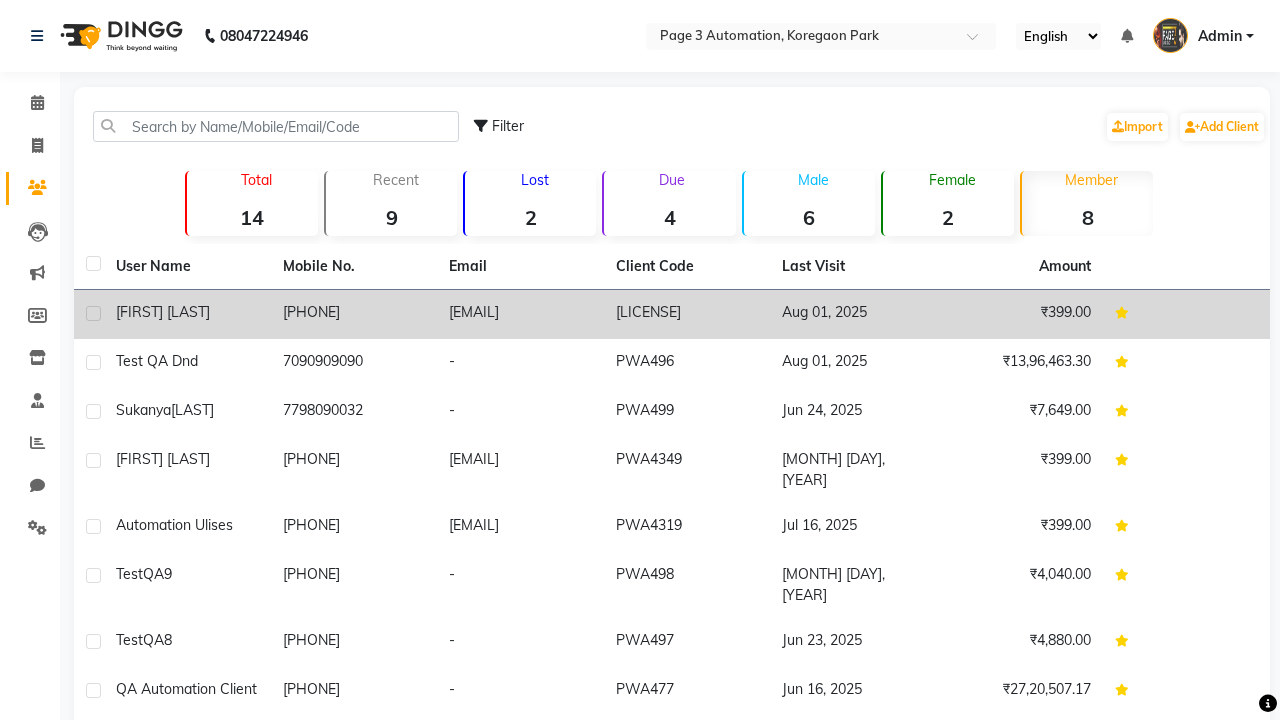 click 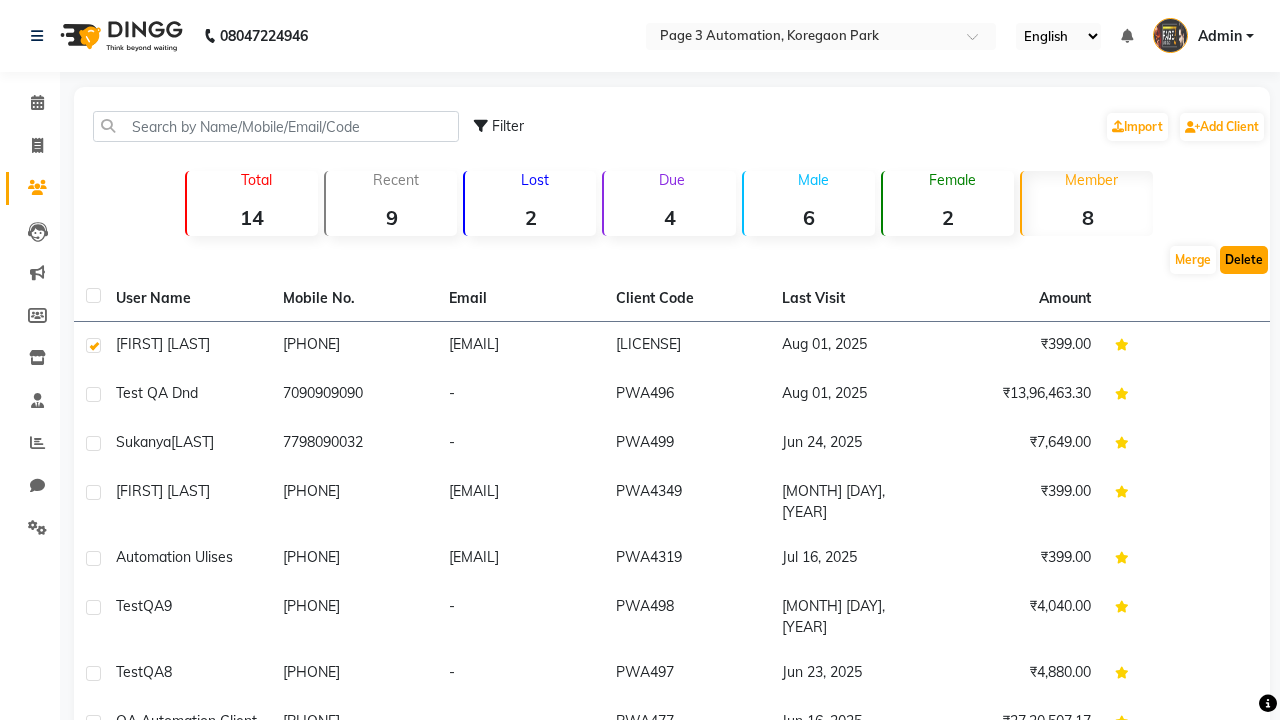 click on "Delete" 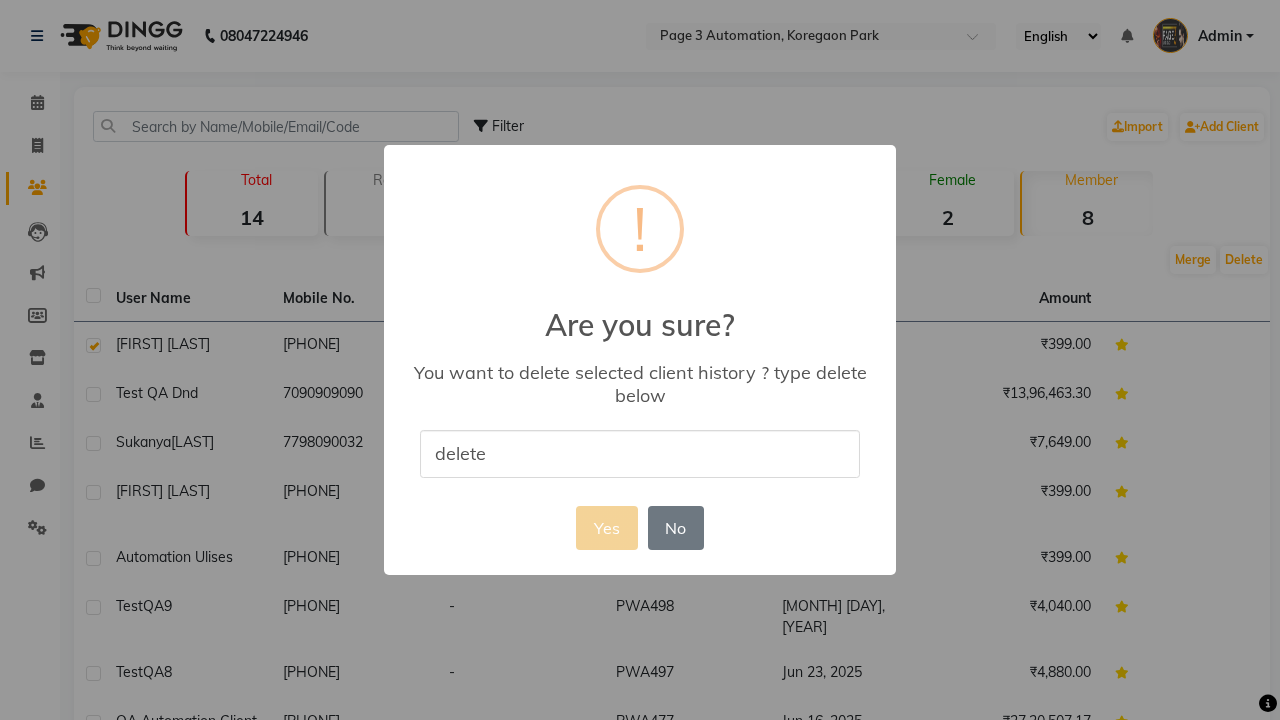 type on "delete" 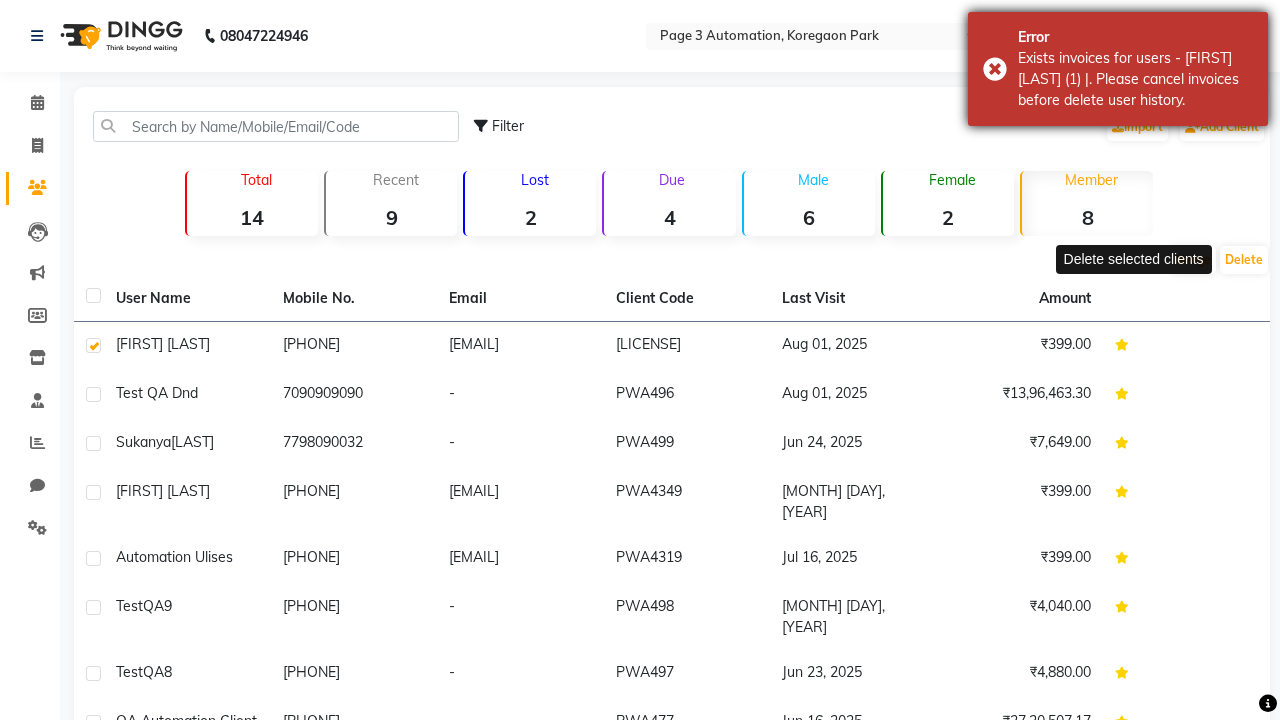 click on "Exists invoices for users - [FIRST] [LAST] (1) |. Please cancel invoices before delete user history." at bounding box center (1135, 79) 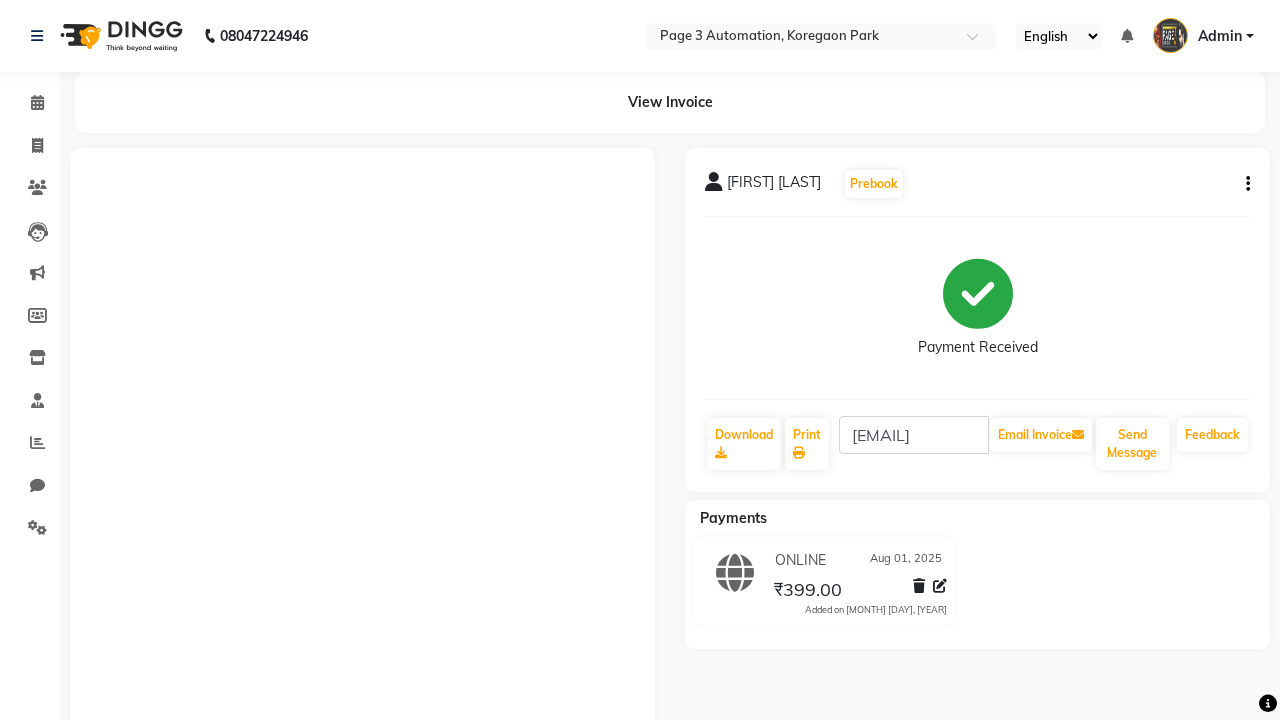 click 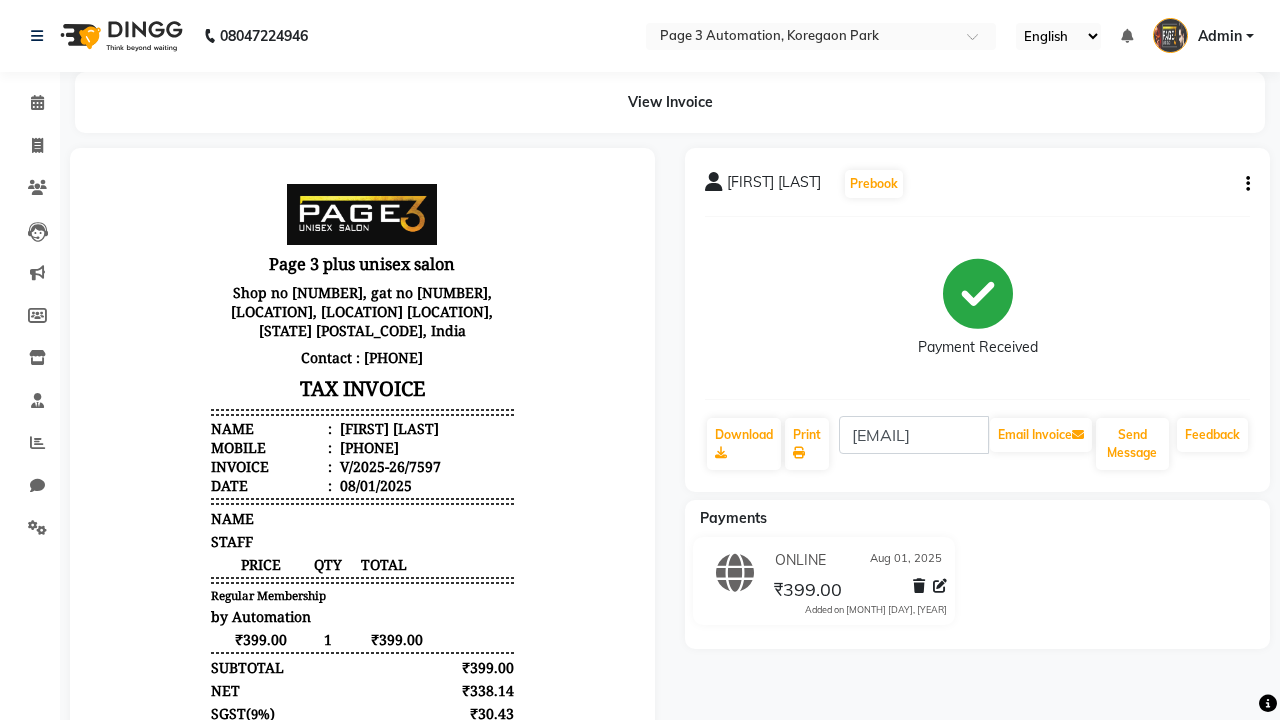 scroll, scrollTop: 0, scrollLeft: 0, axis: both 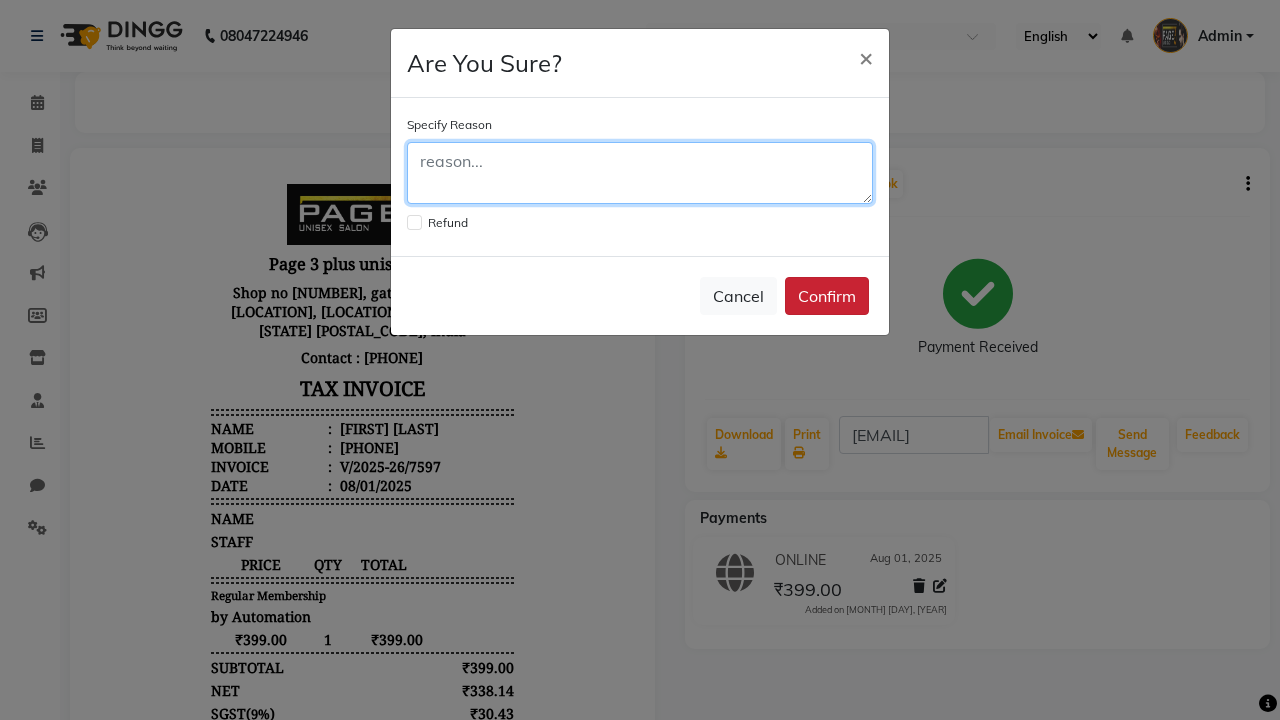 click 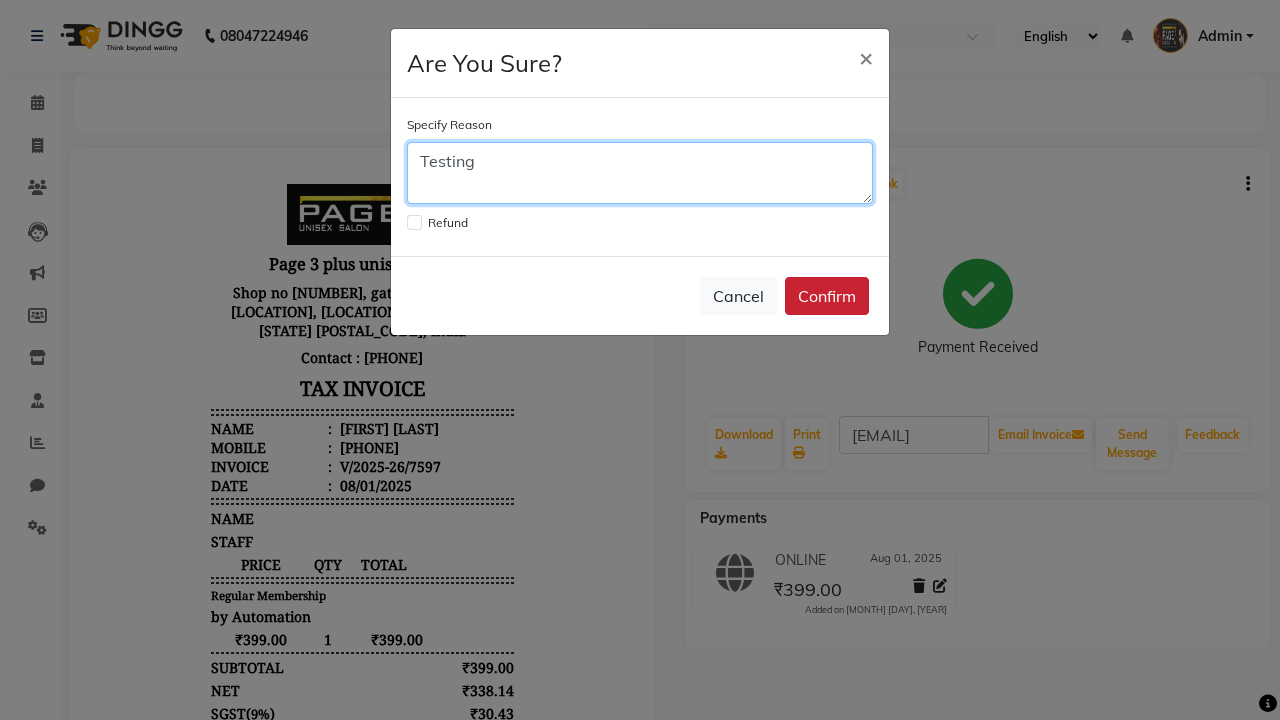 type on "Testing" 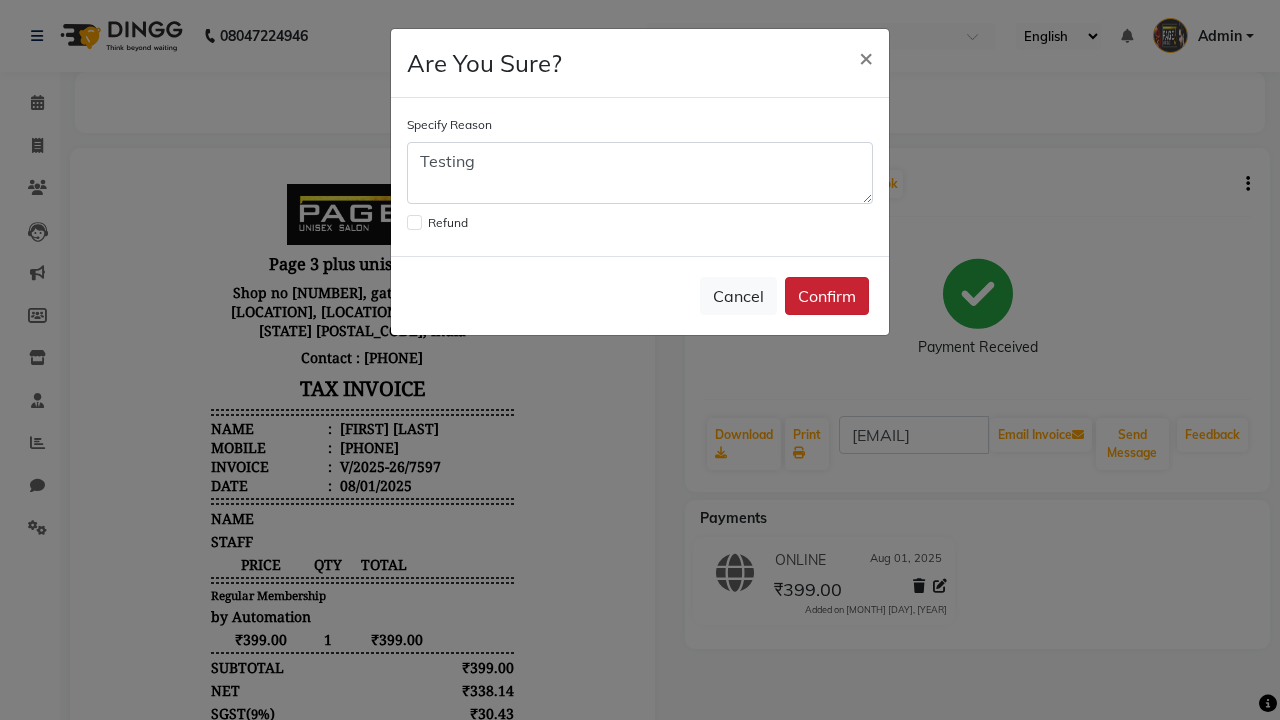click on "Confirm" 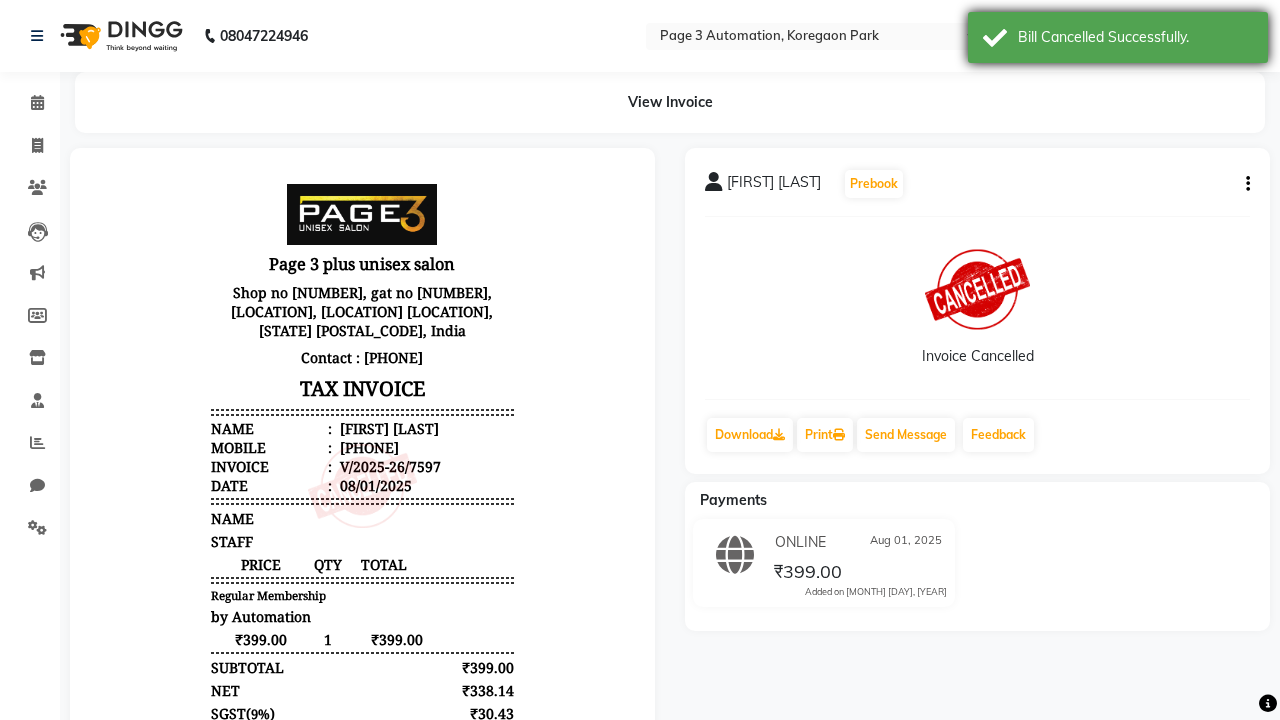 click on "Bill Cancelled Successfully." at bounding box center (1135, 37) 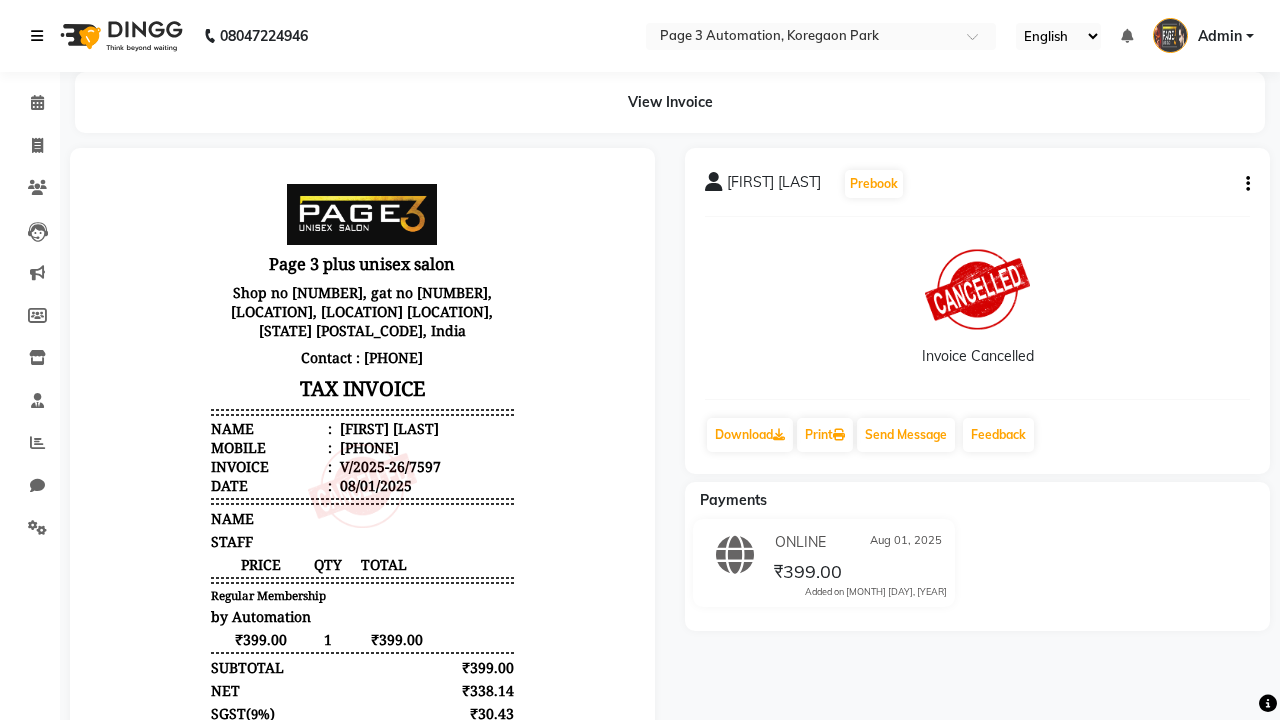 click at bounding box center (37, 36) 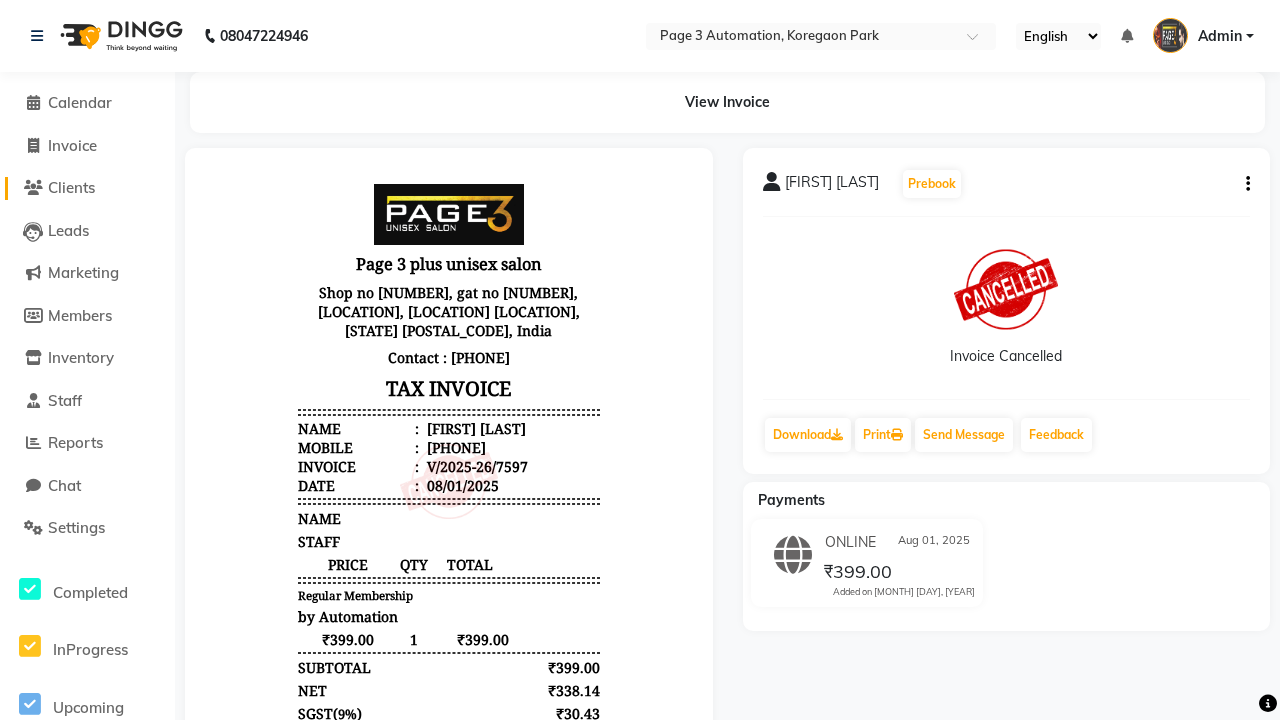 click on "Clients" 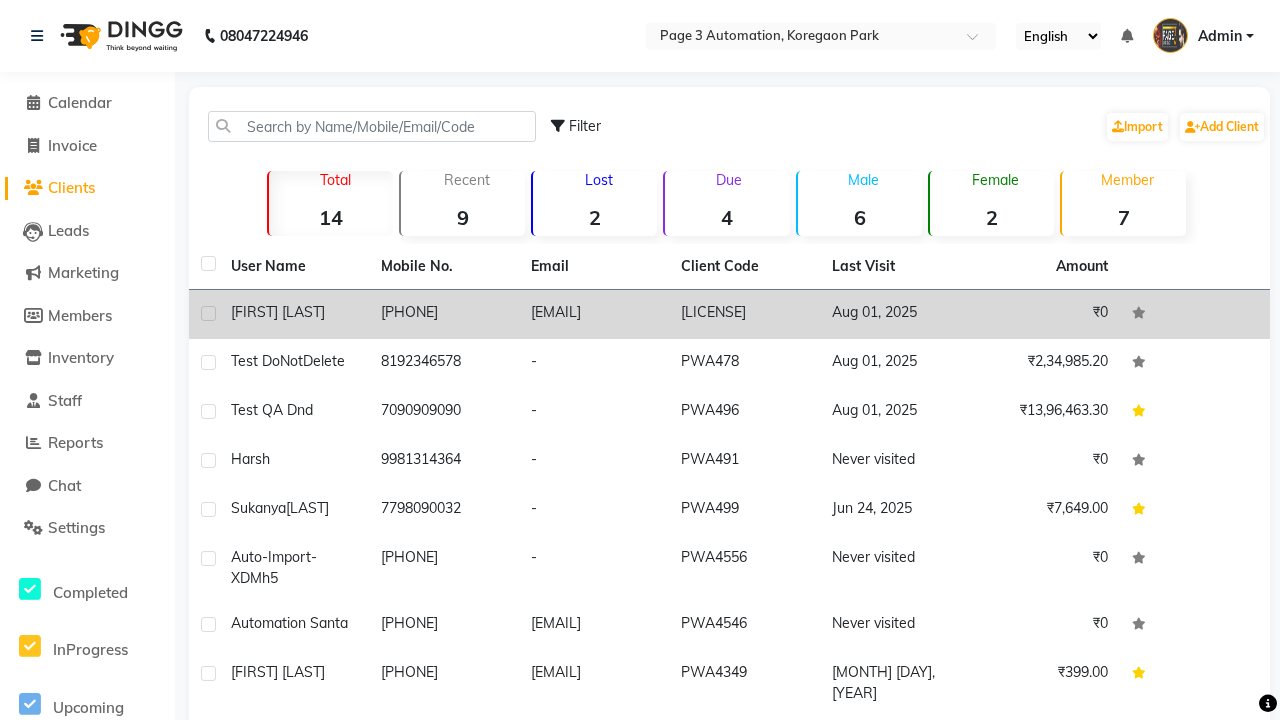 click 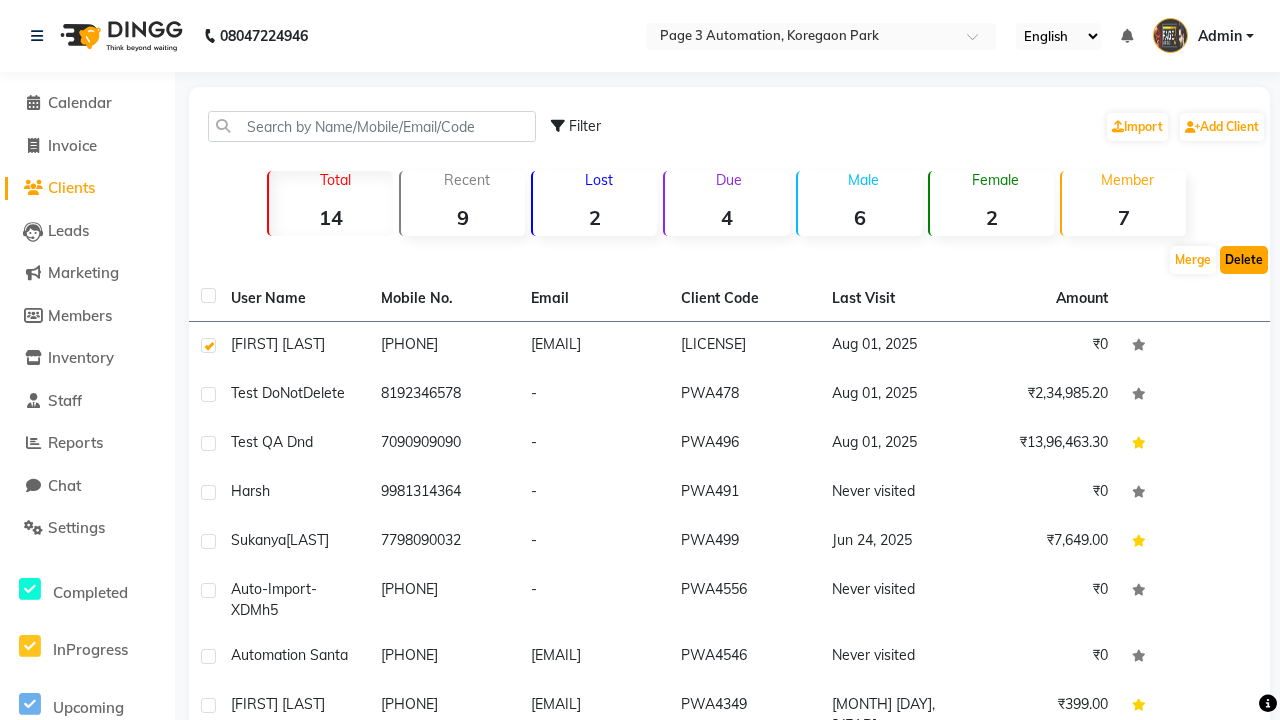 click on "Delete" 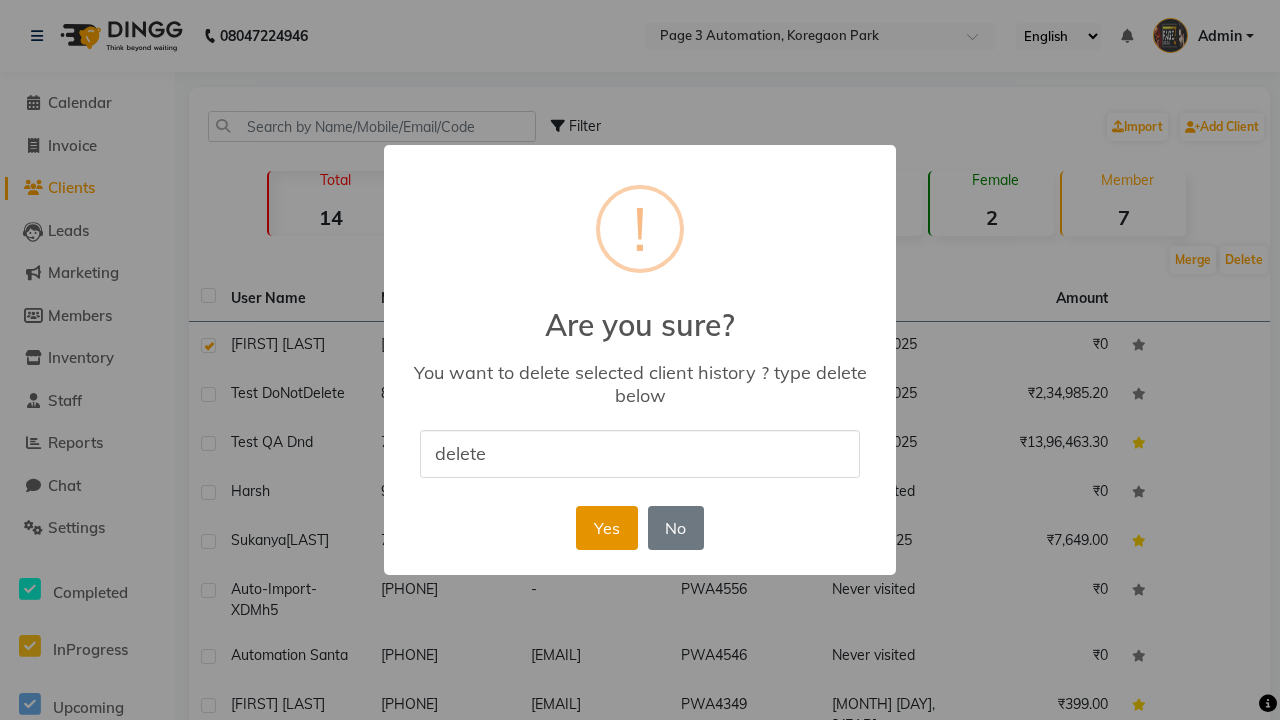 type on "delete" 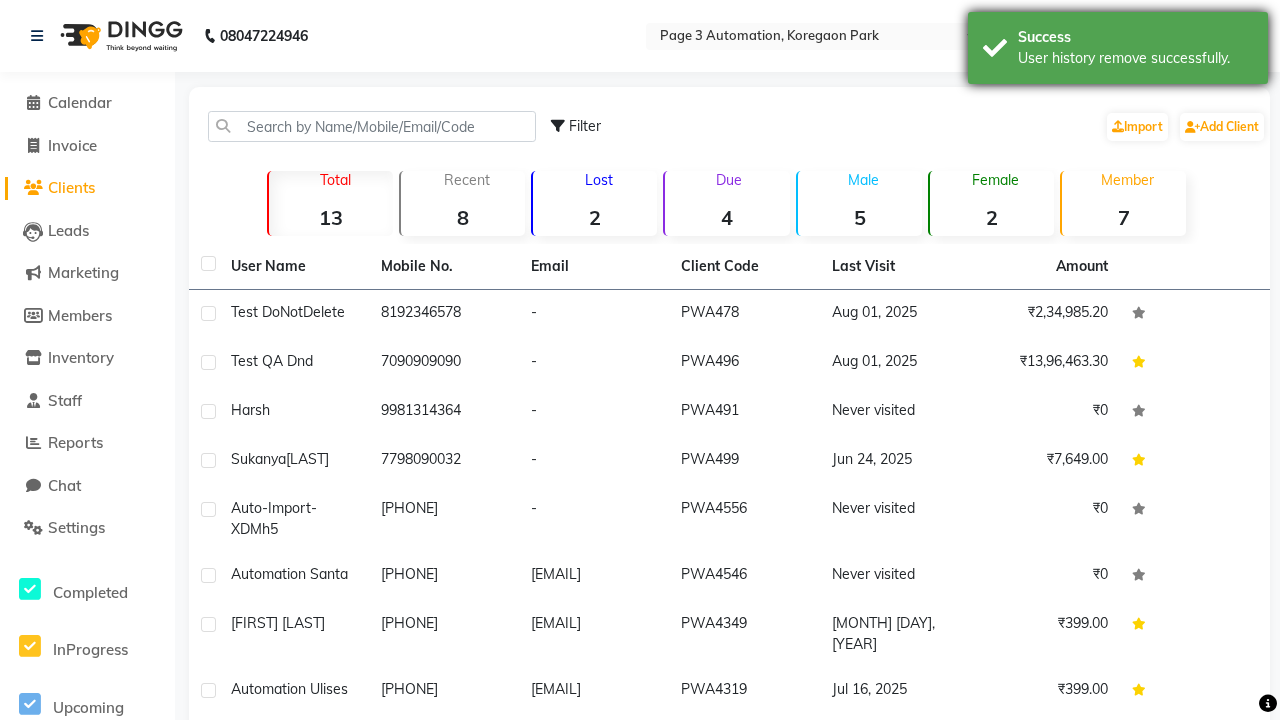 click on "User history remove successfully." at bounding box center (1135, 58) 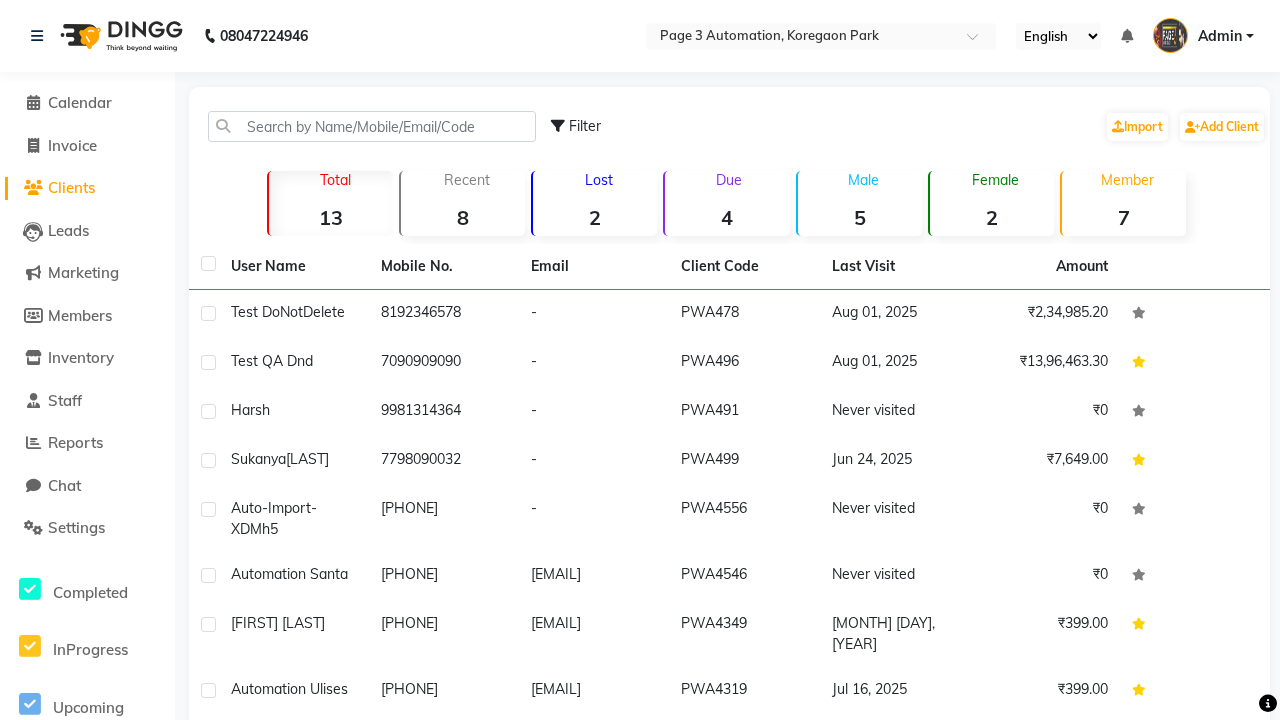 click on "Admin" at bounding box center [1220, 36] 